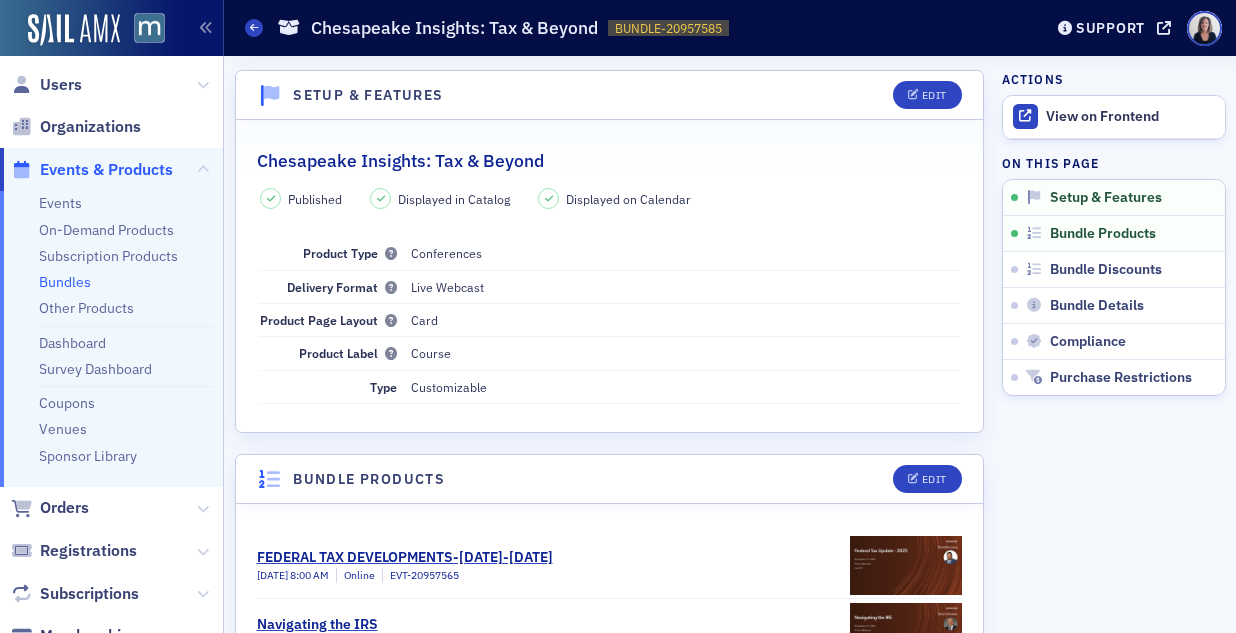 scroll, scrollTop: 0, scrollLeft: 0, axis: both 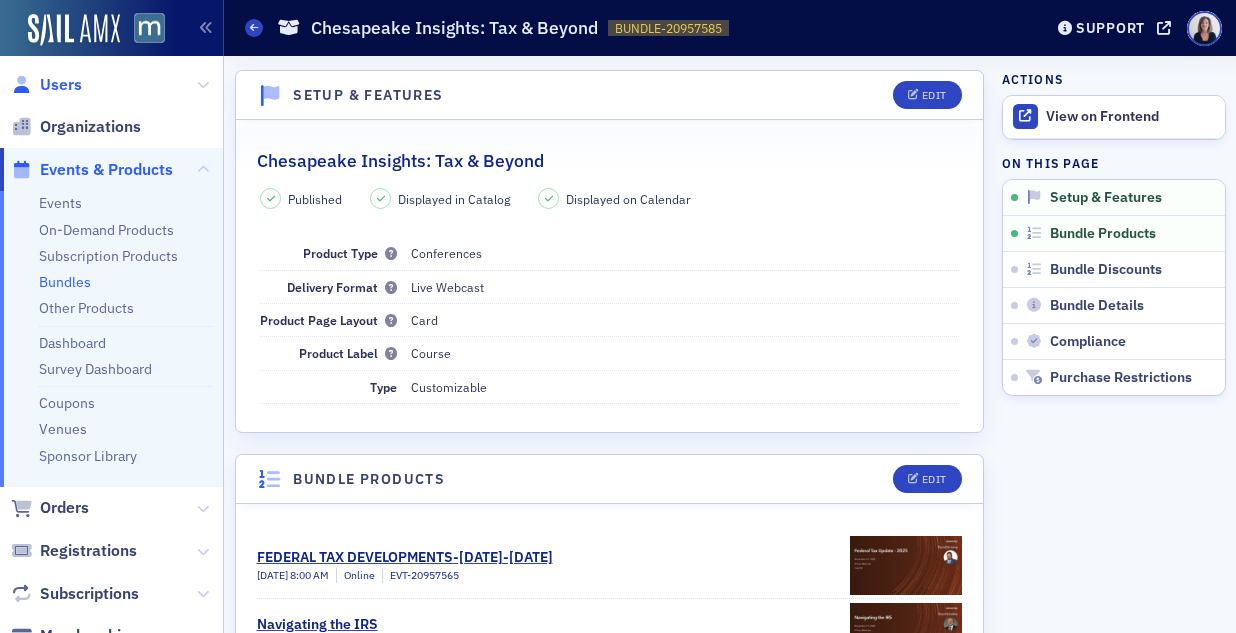 click on "Users" 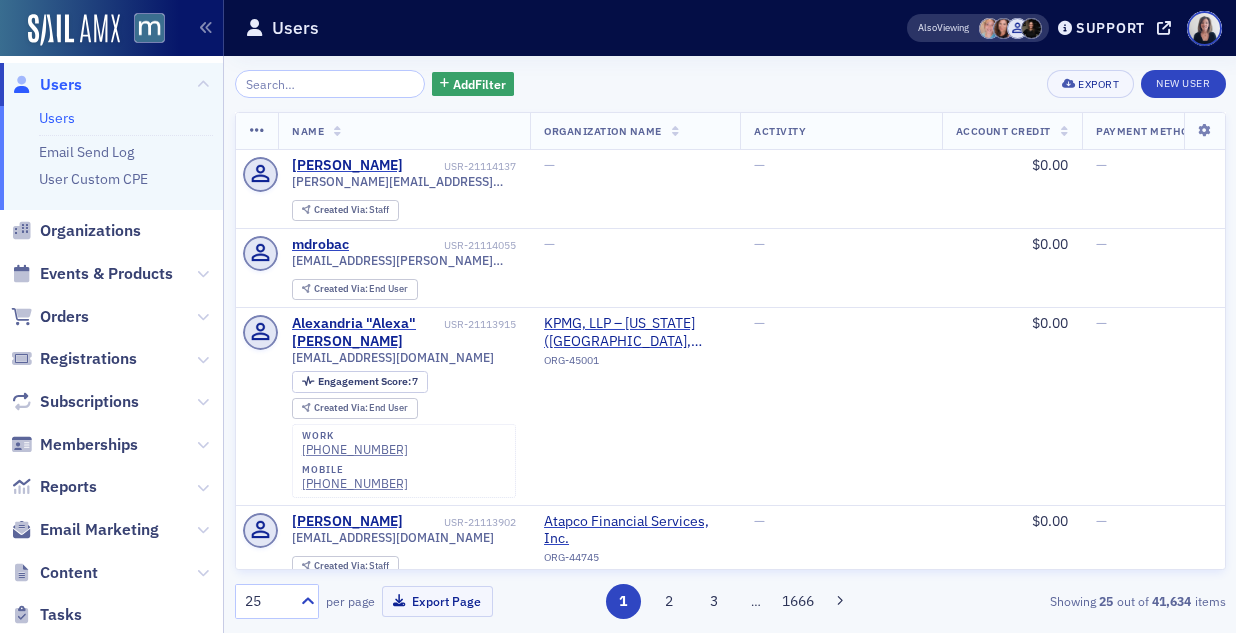 click 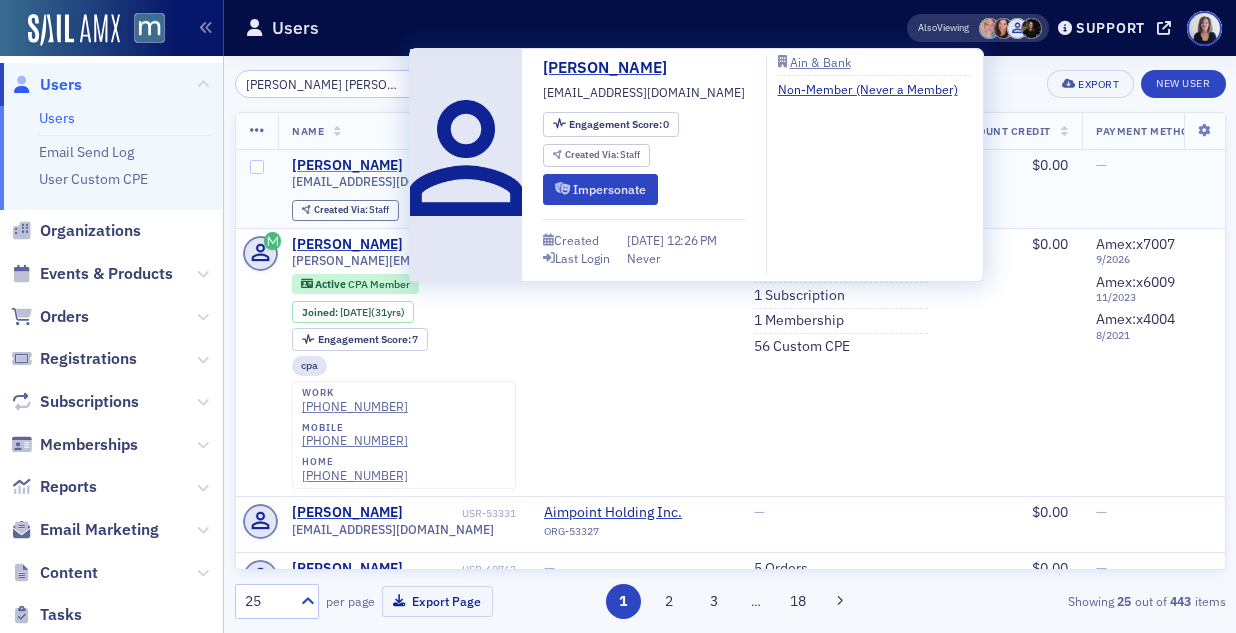 type on "Matthew Edward" 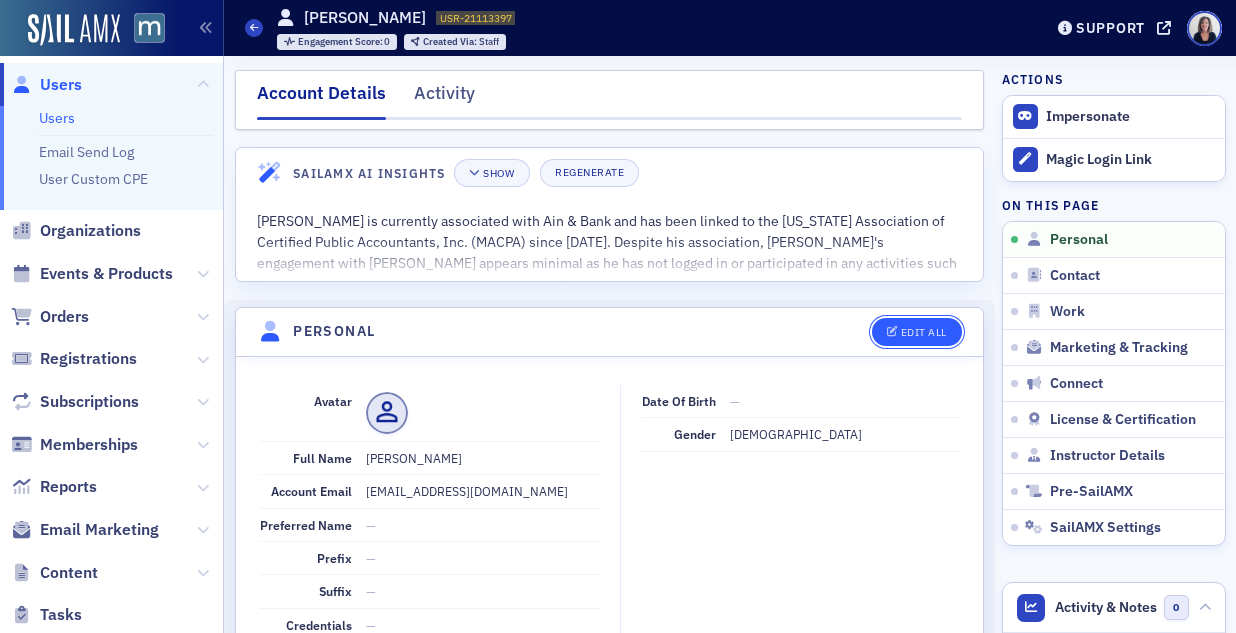 click on "Edit All" 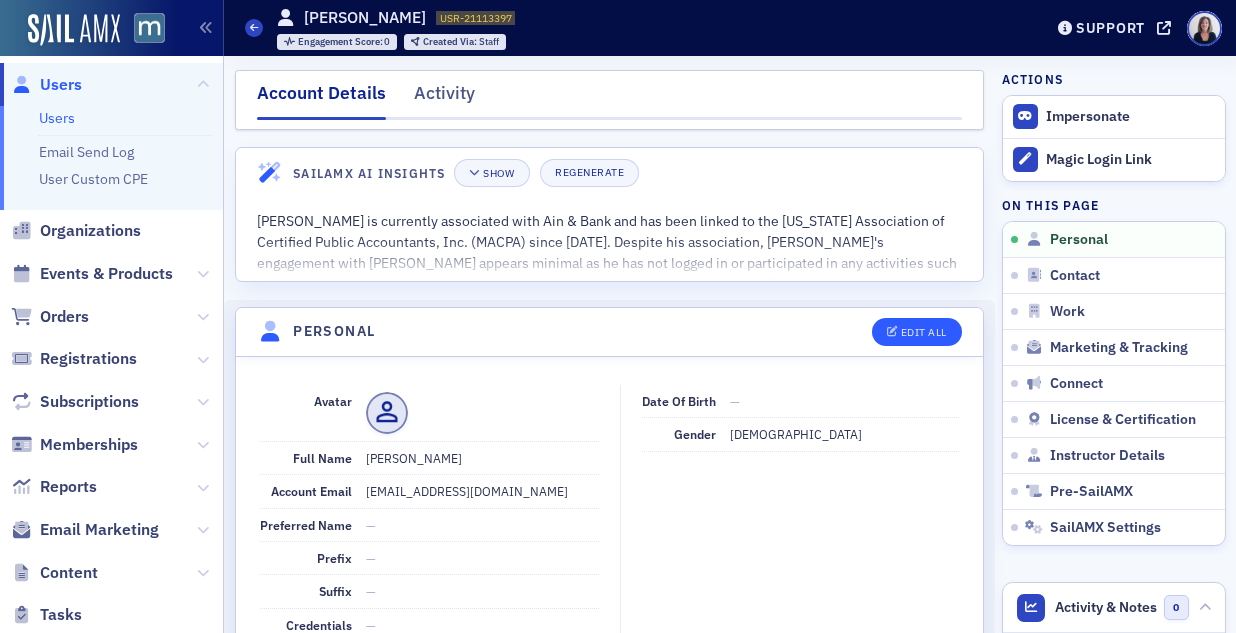 select on "US" 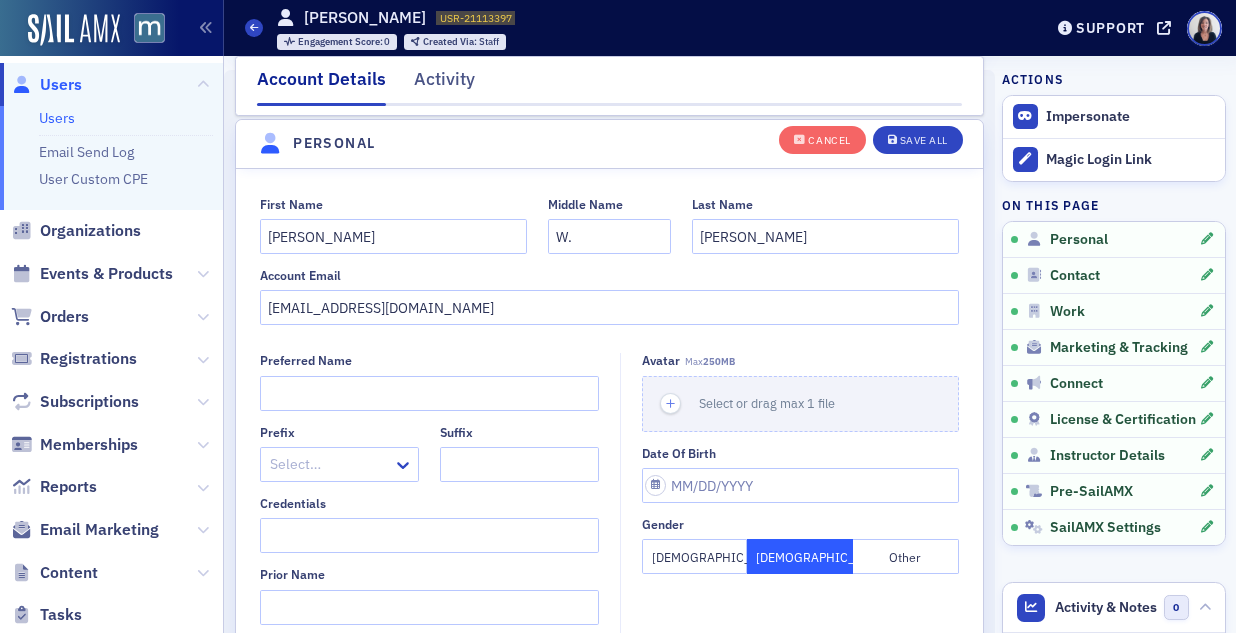 scroll, scrollTop: 233, scrollLeft: 0, axis: vertical 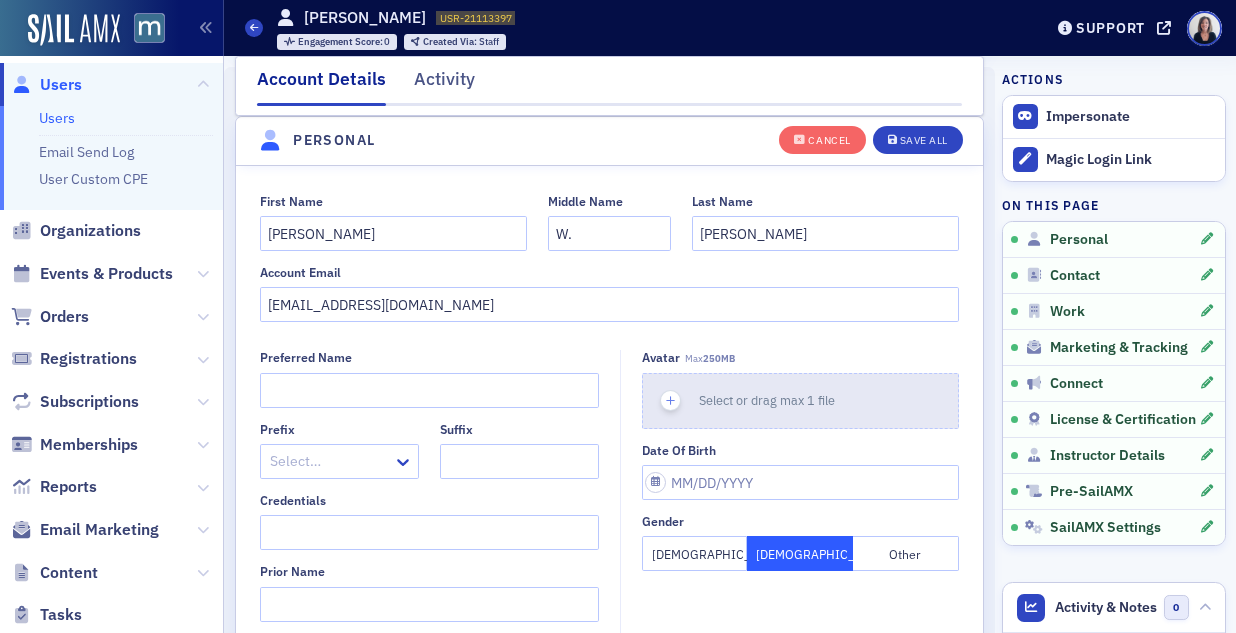 click on "Select or drag max 1 file" 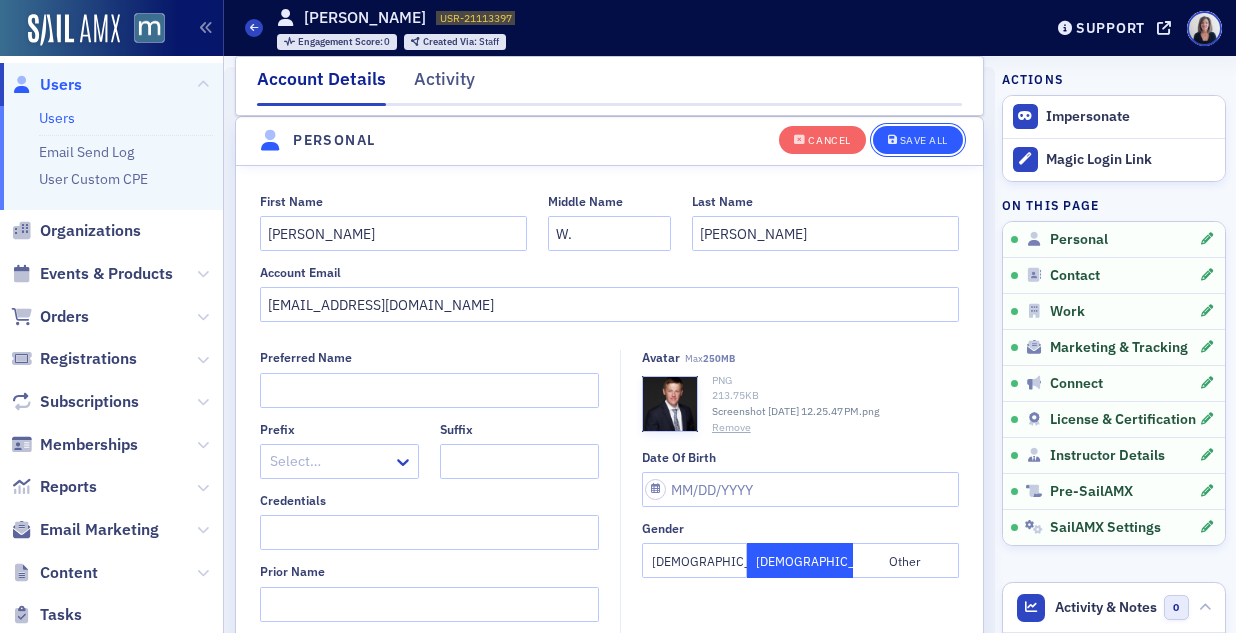 click on "Save All" 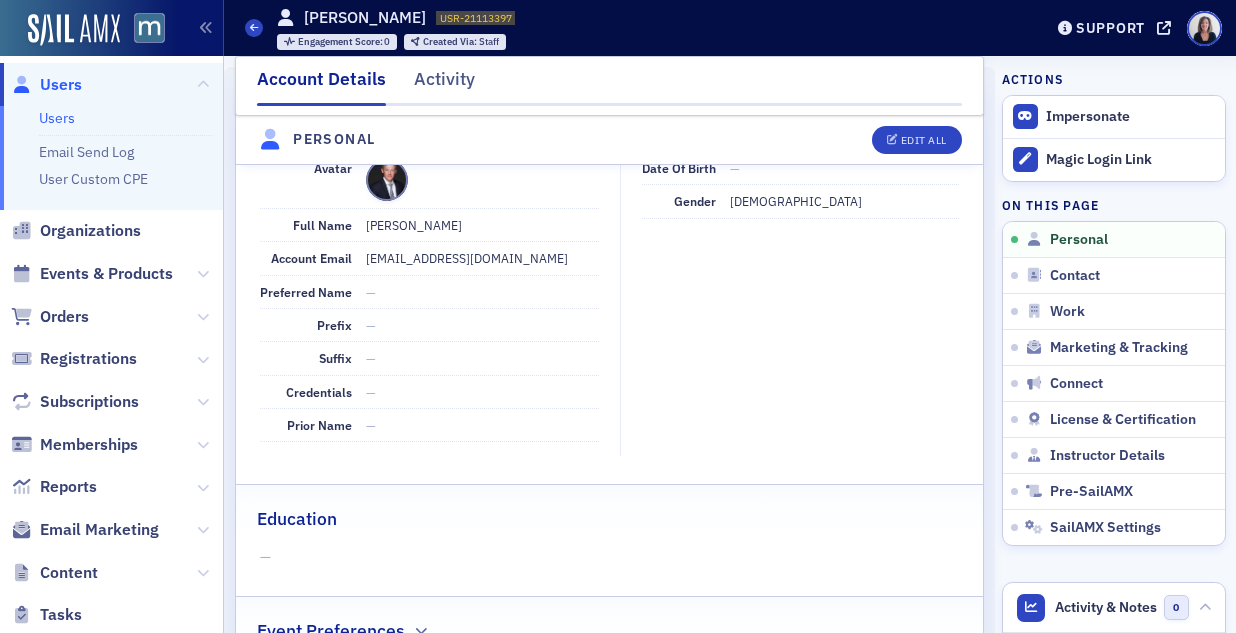 scroll, scrollTop: 233, scrollLeft: 0, axis: vertical 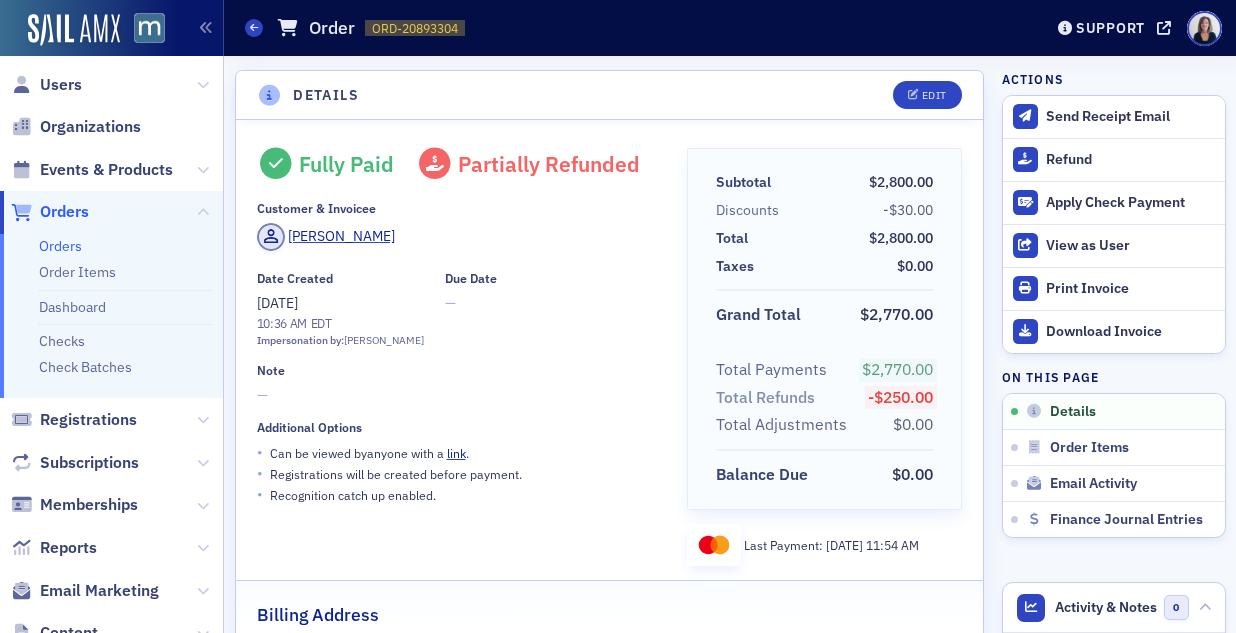 click on "Orders Order ORD-20893304 20893304" 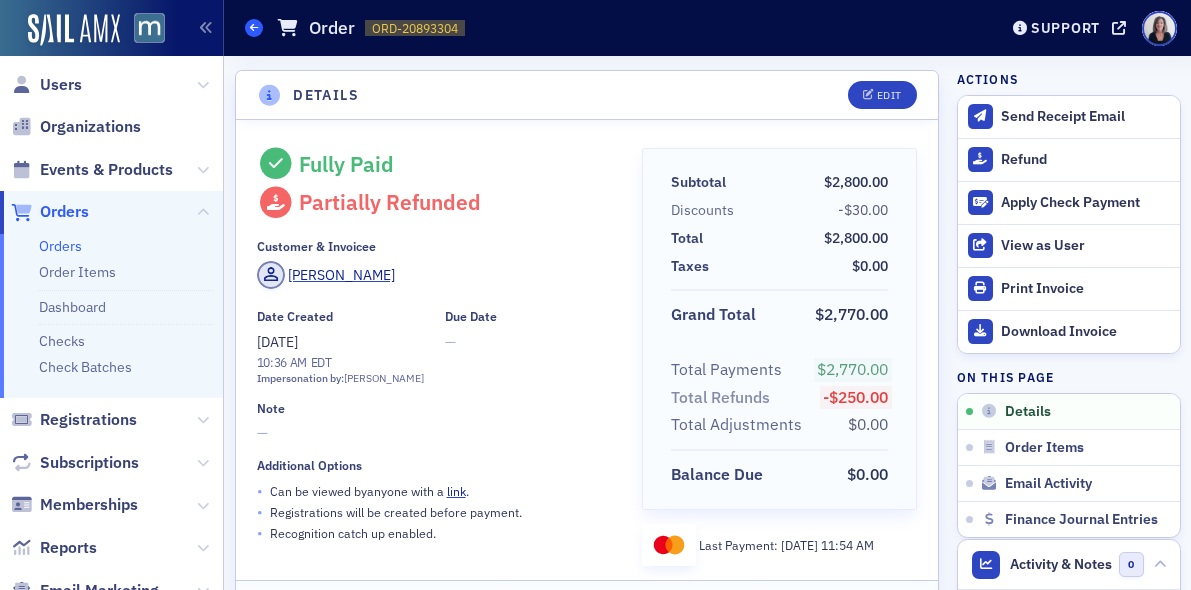click 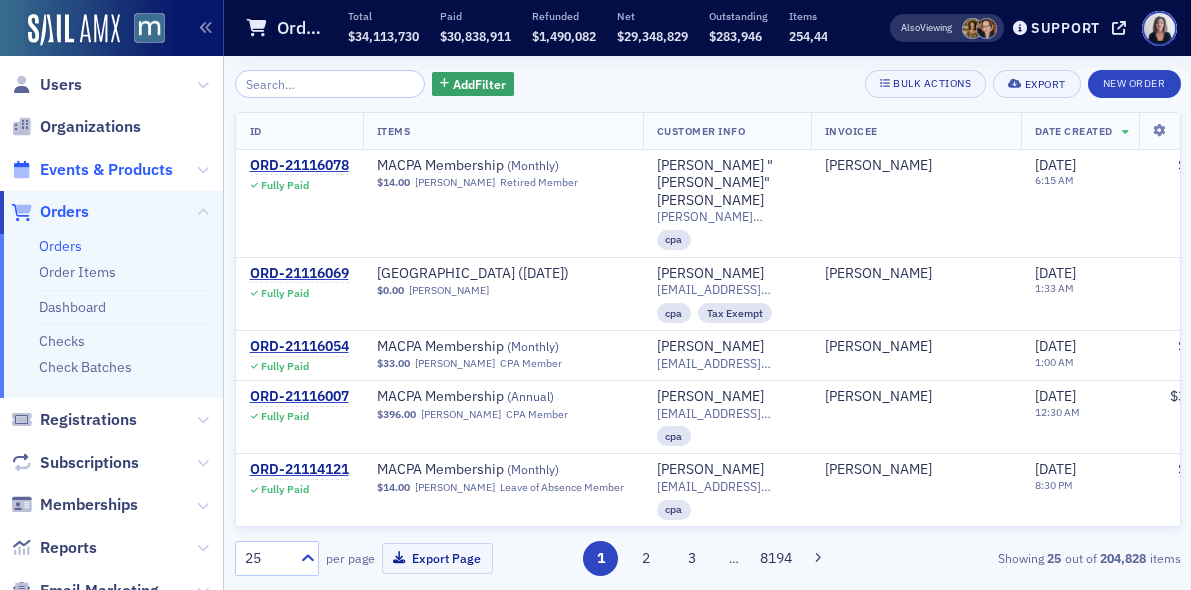 click on "Events & Products" 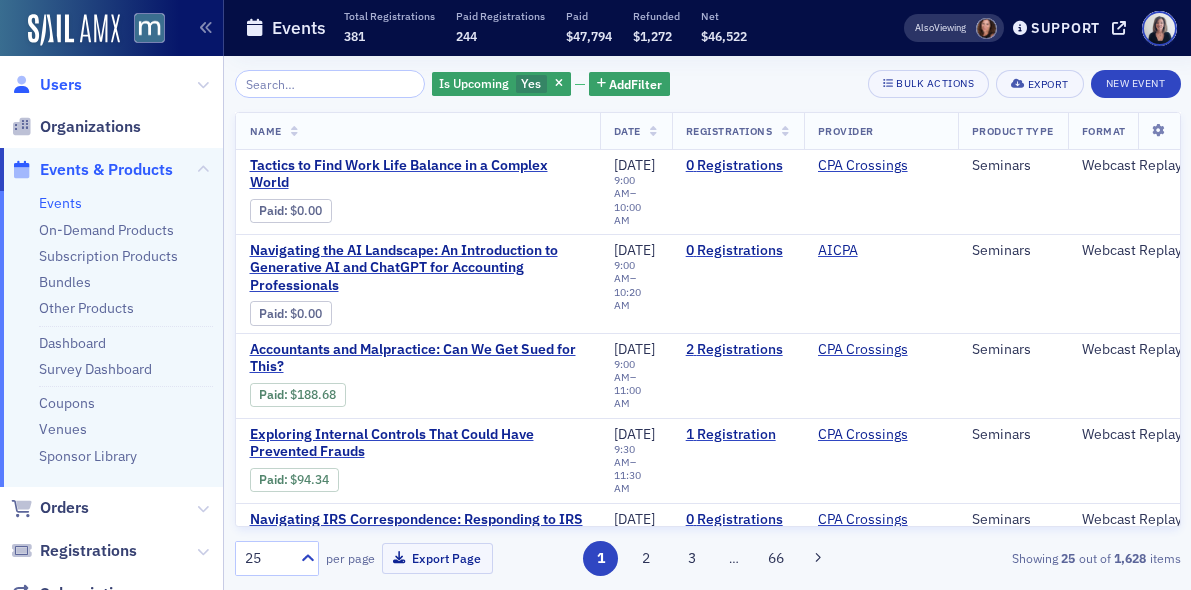 click on "Users" 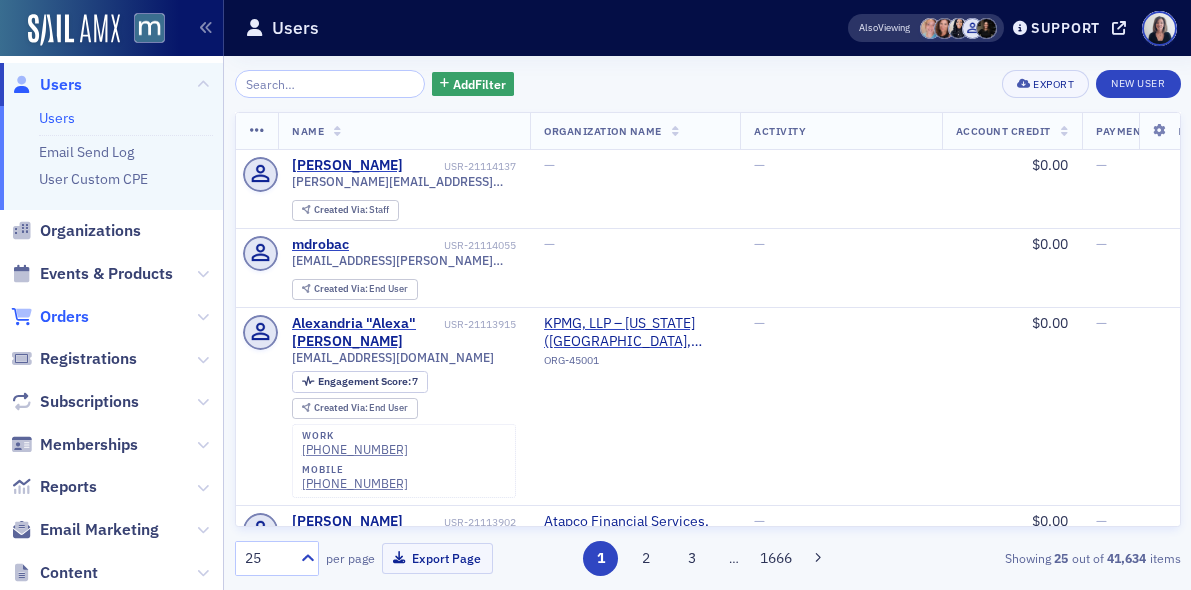 click on "Orders" 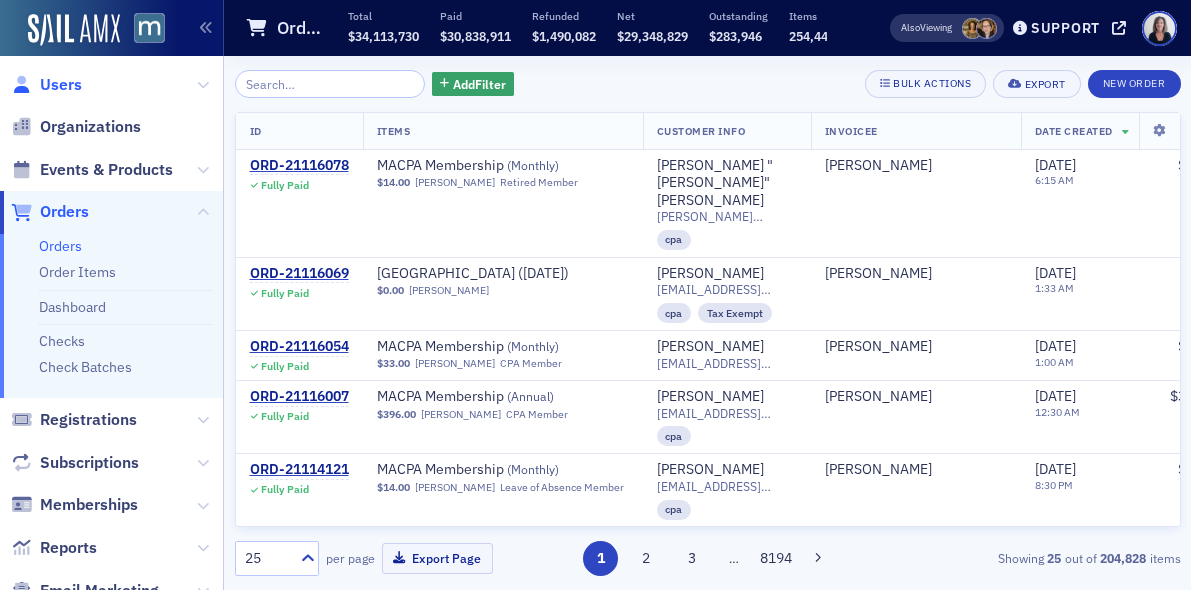 click on "Users" 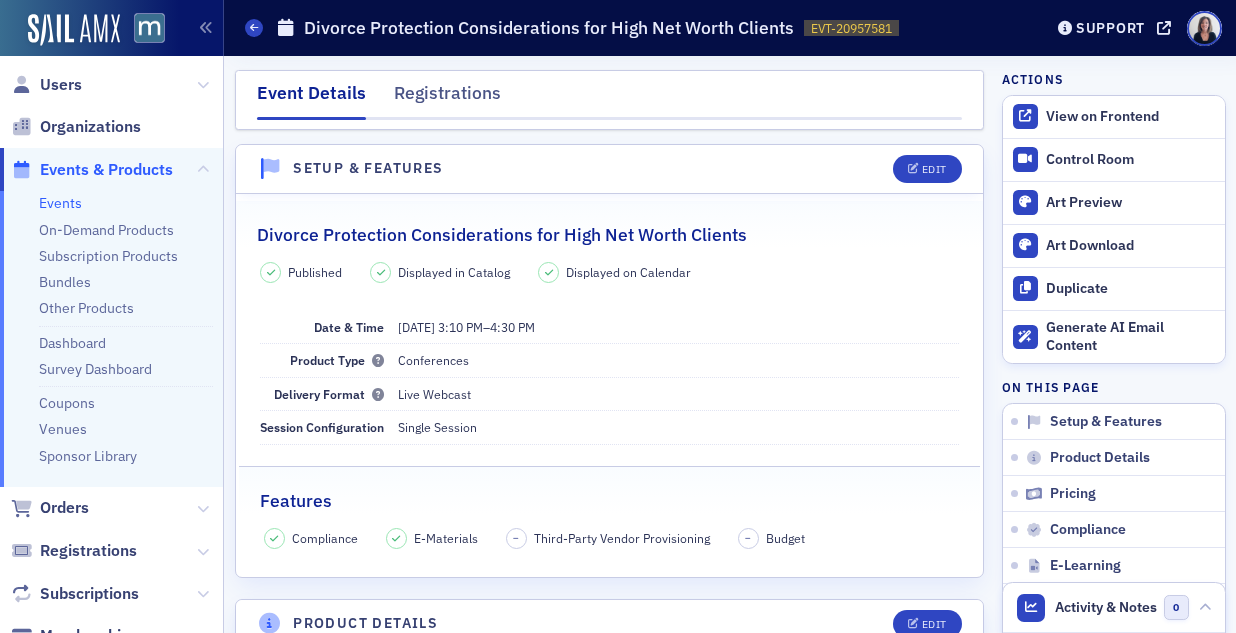 scroll, scrollTop: 0, scrollLeft: 0, axis: both 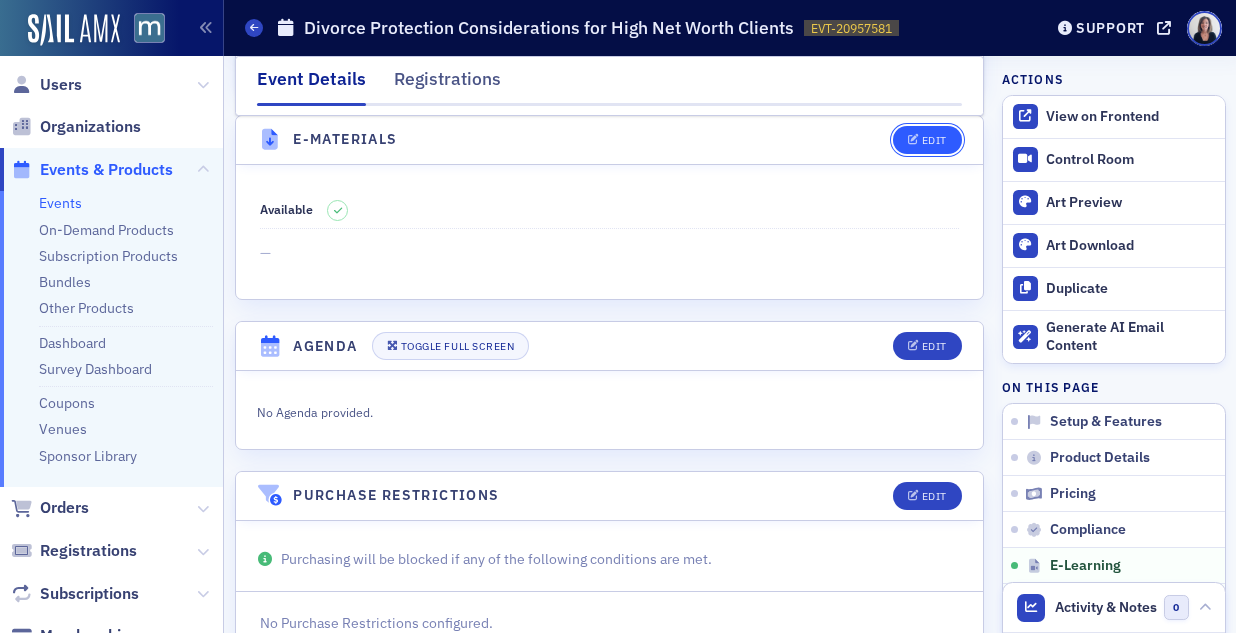click on "Edit" 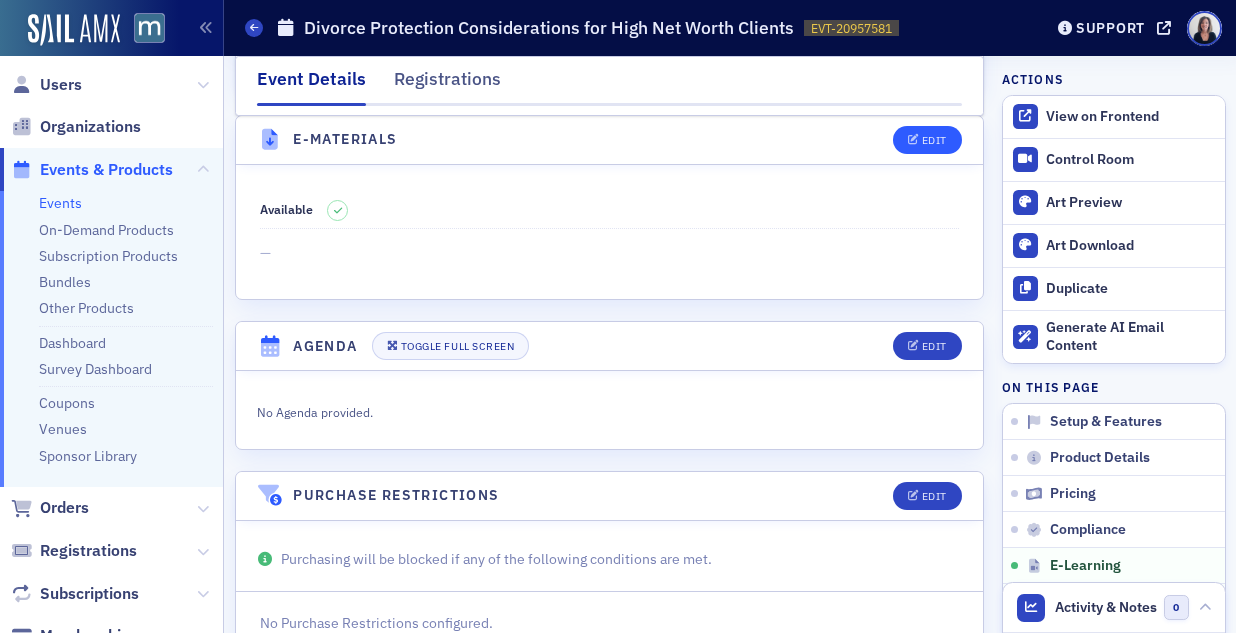 scroll, scrollTop: 2742, scrollLeft: 0, axis: vertical 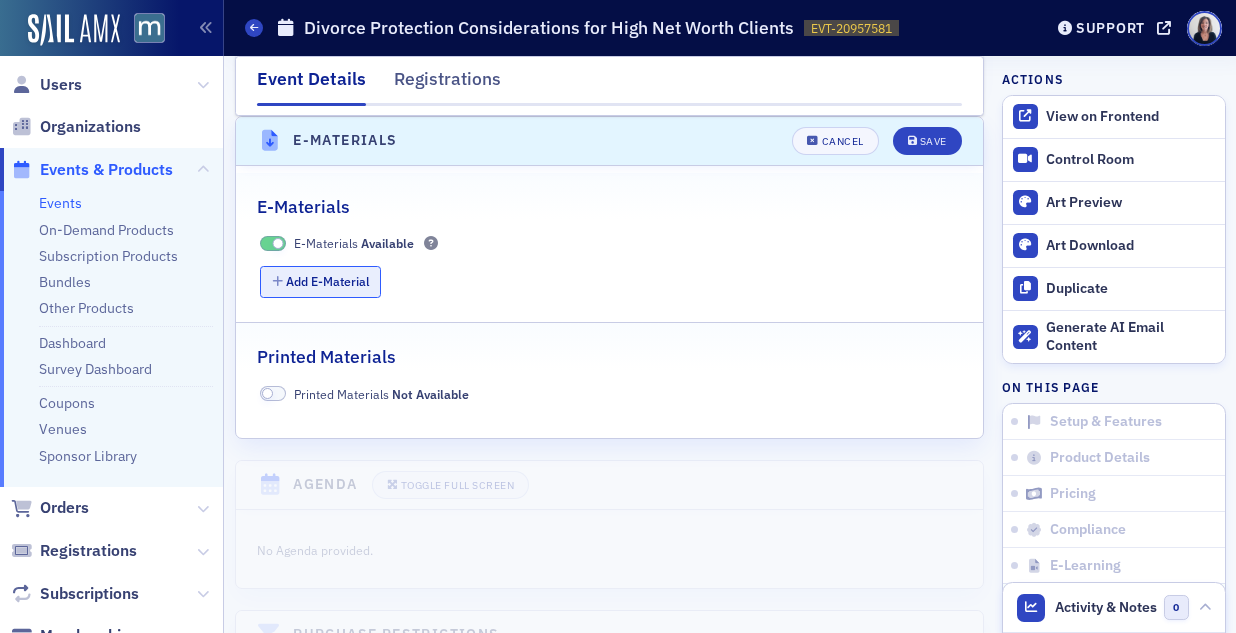 click on "Add E-Material" 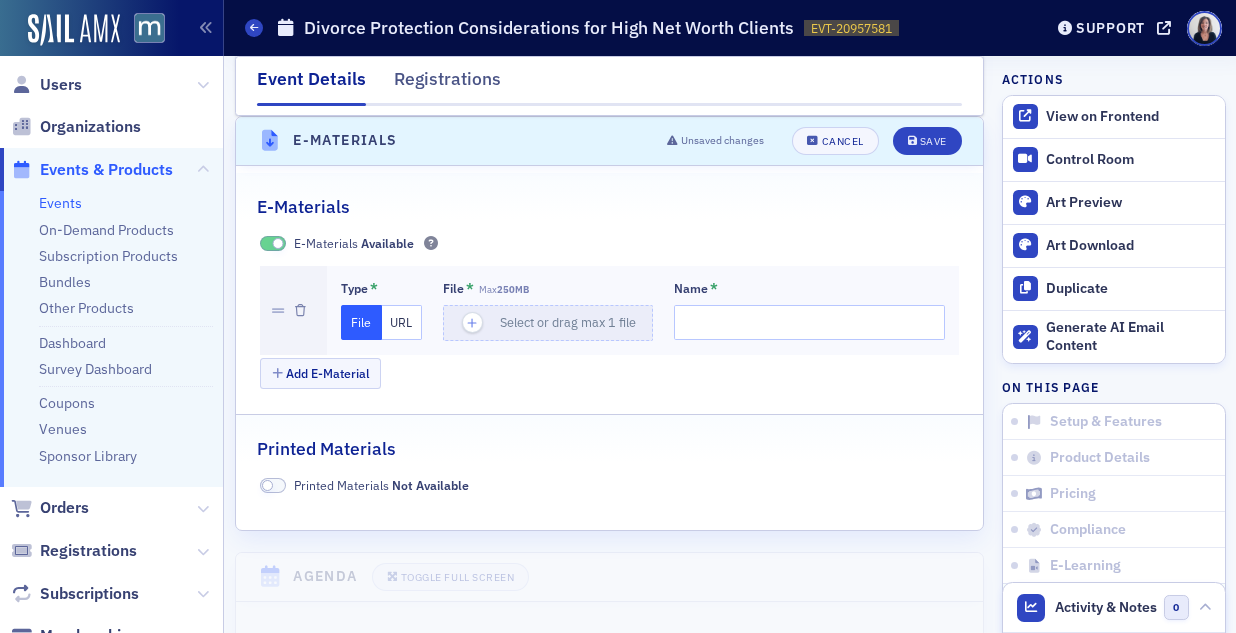 click on "URL" 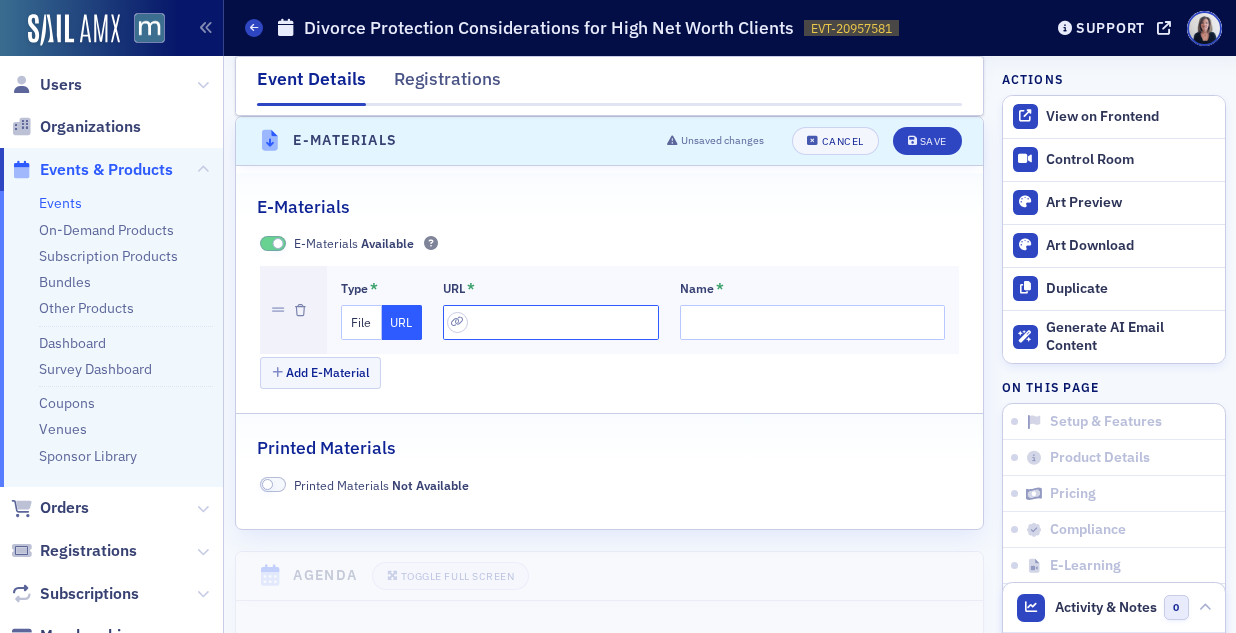 click 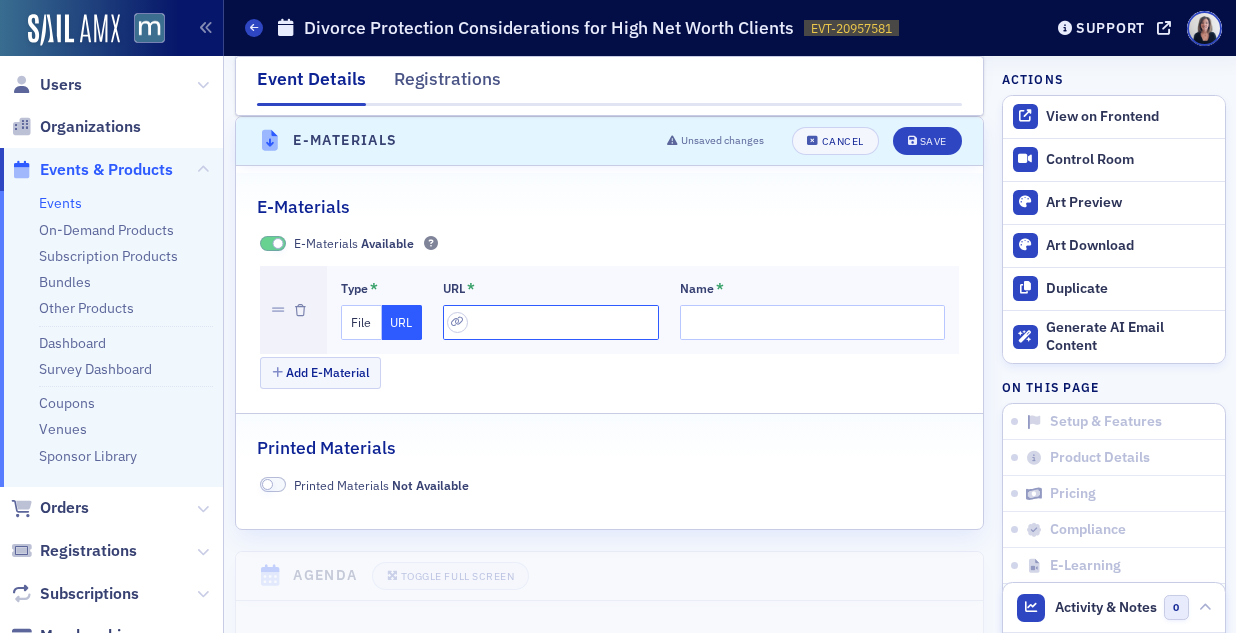 paste on "https://drive.google.com/file/d/1HEH1klD7toTO7d_woV96F5bmNXj3JOnJ/view?usp=drive_link" 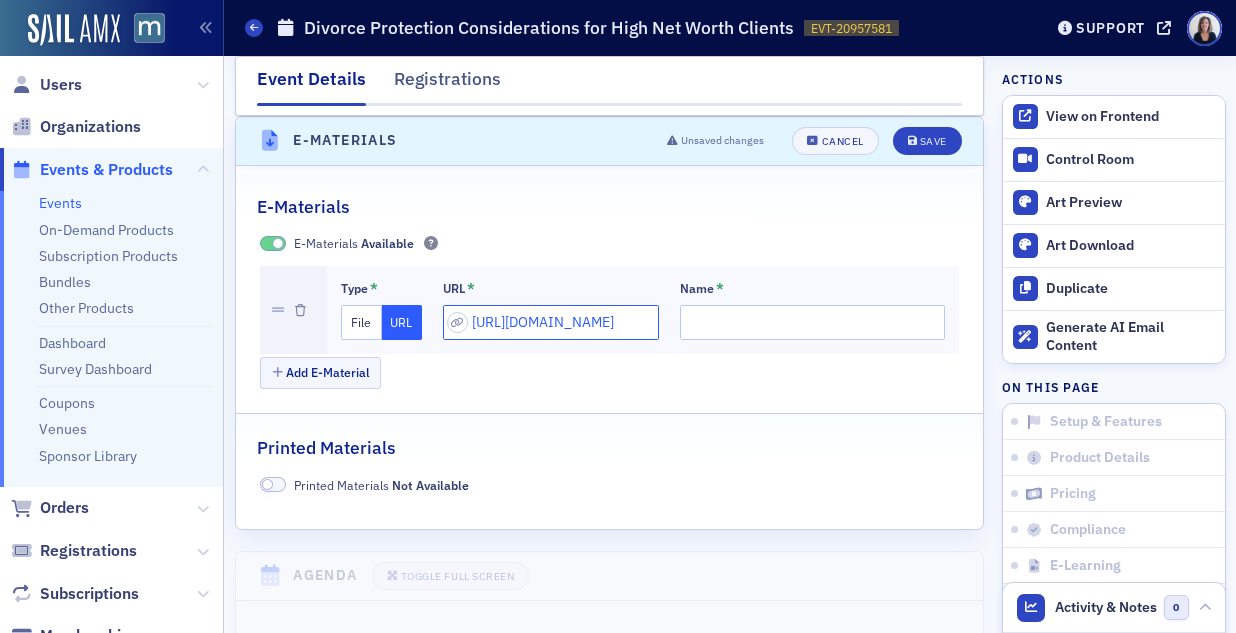 scroll, scrollTop: 0, scrollLeft: 449, axis: horizontal 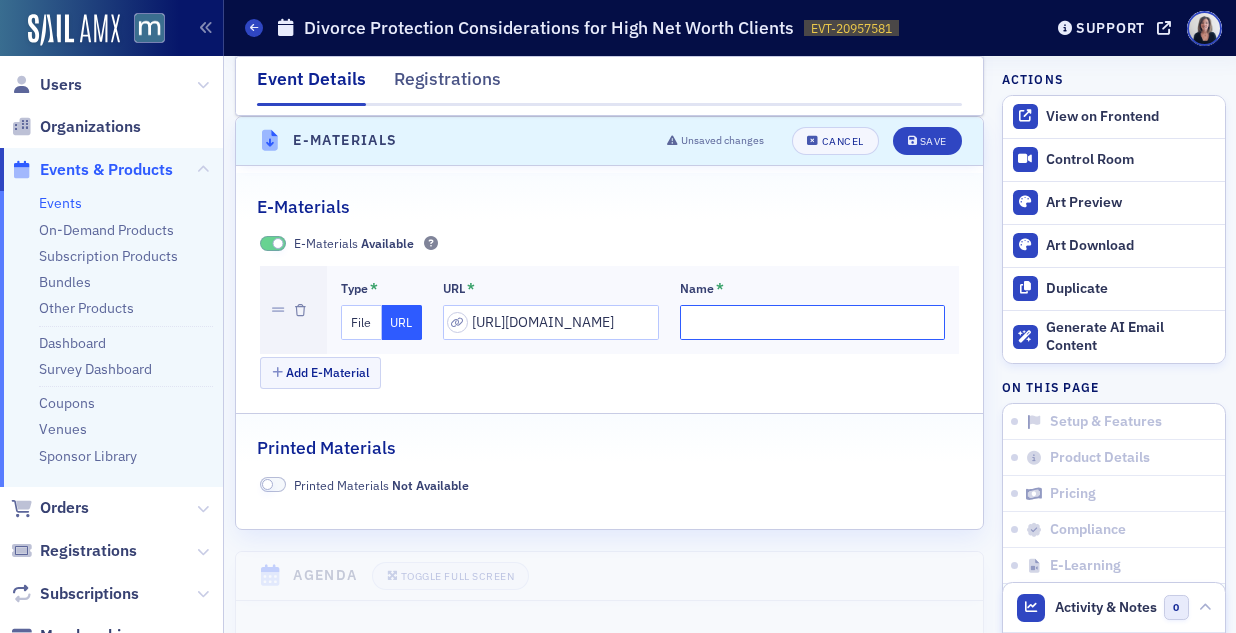 click on "Name *" 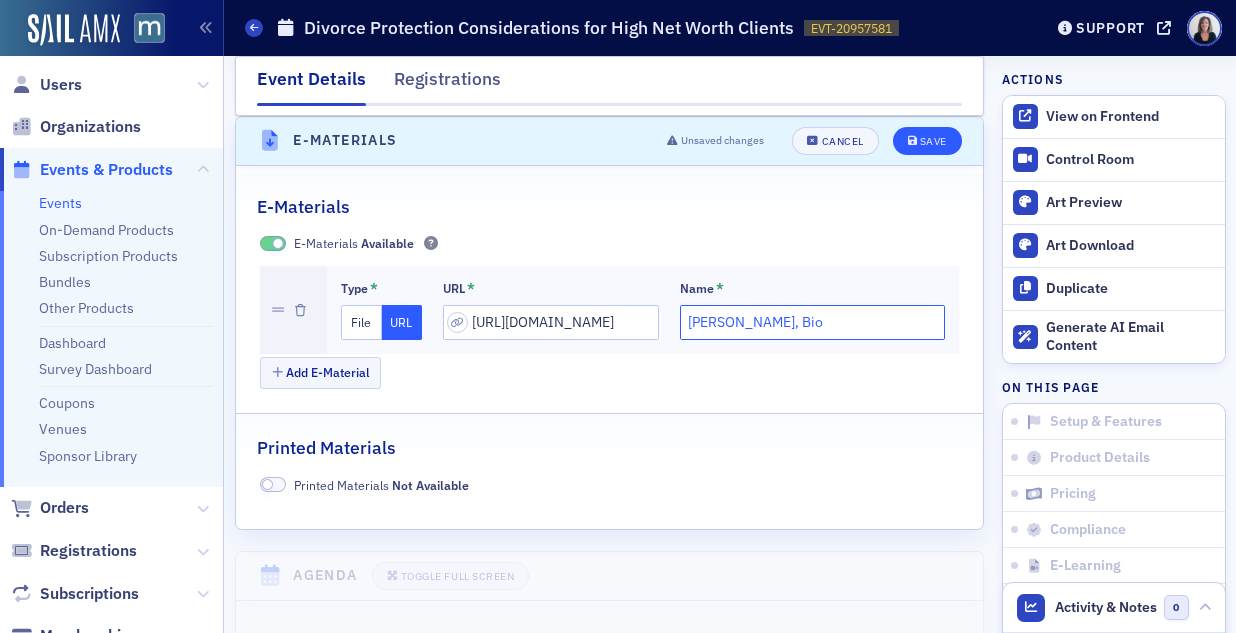 type on "Robert Carter, Bio" 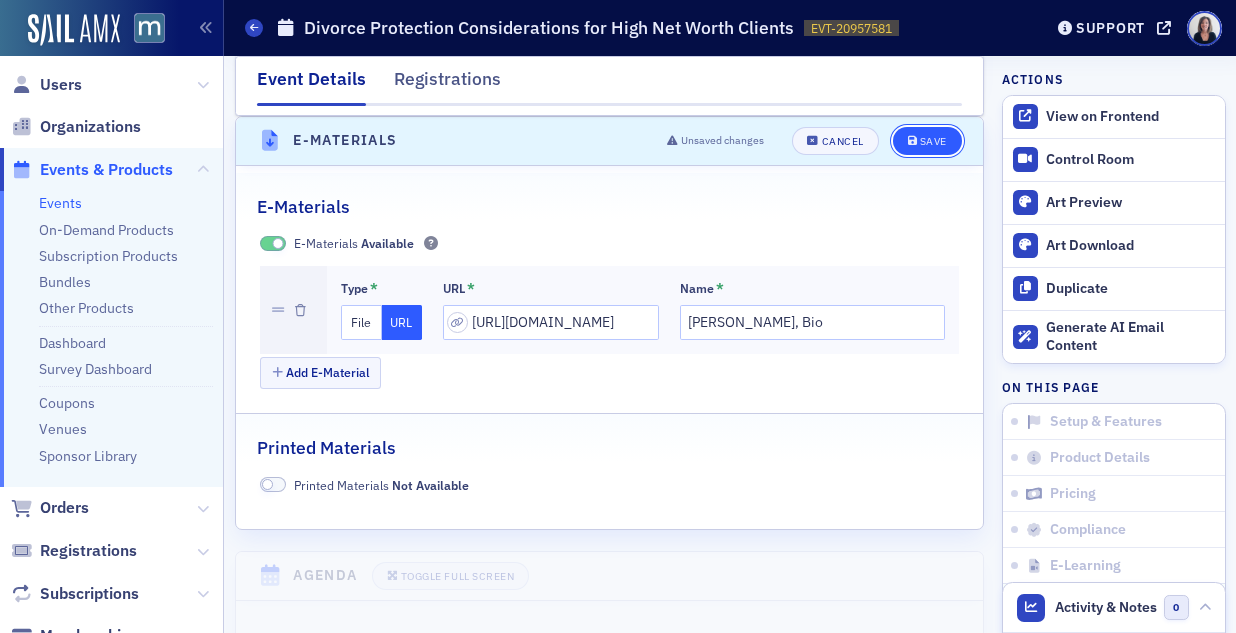 click on "Save" 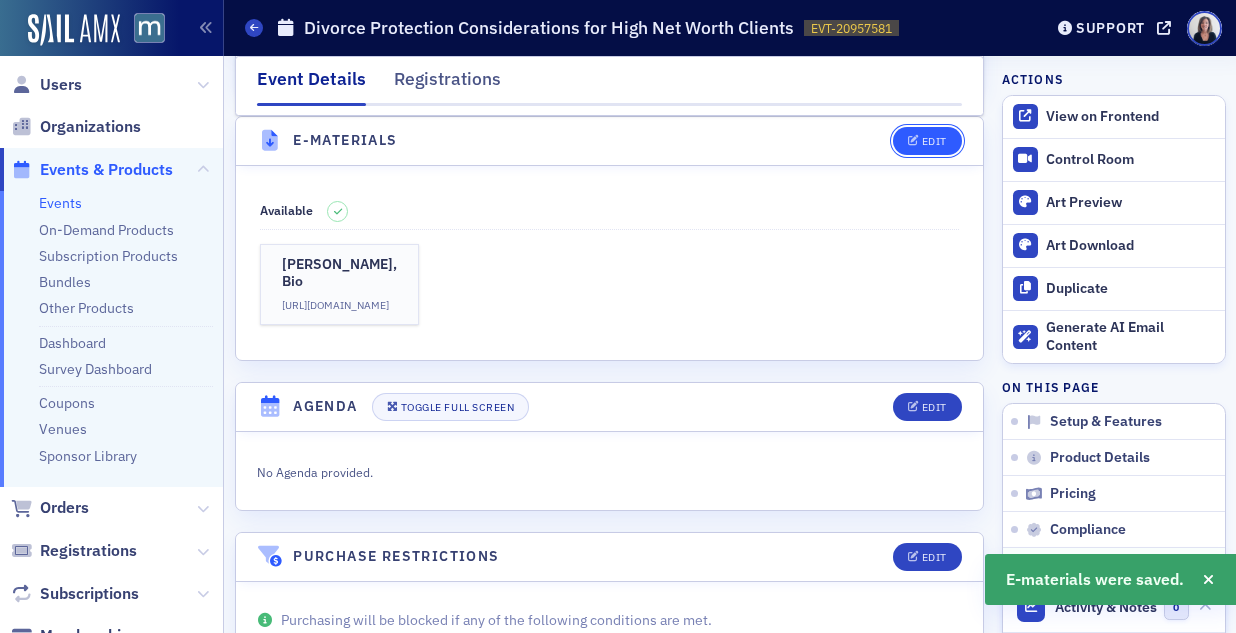 click on "Edit" 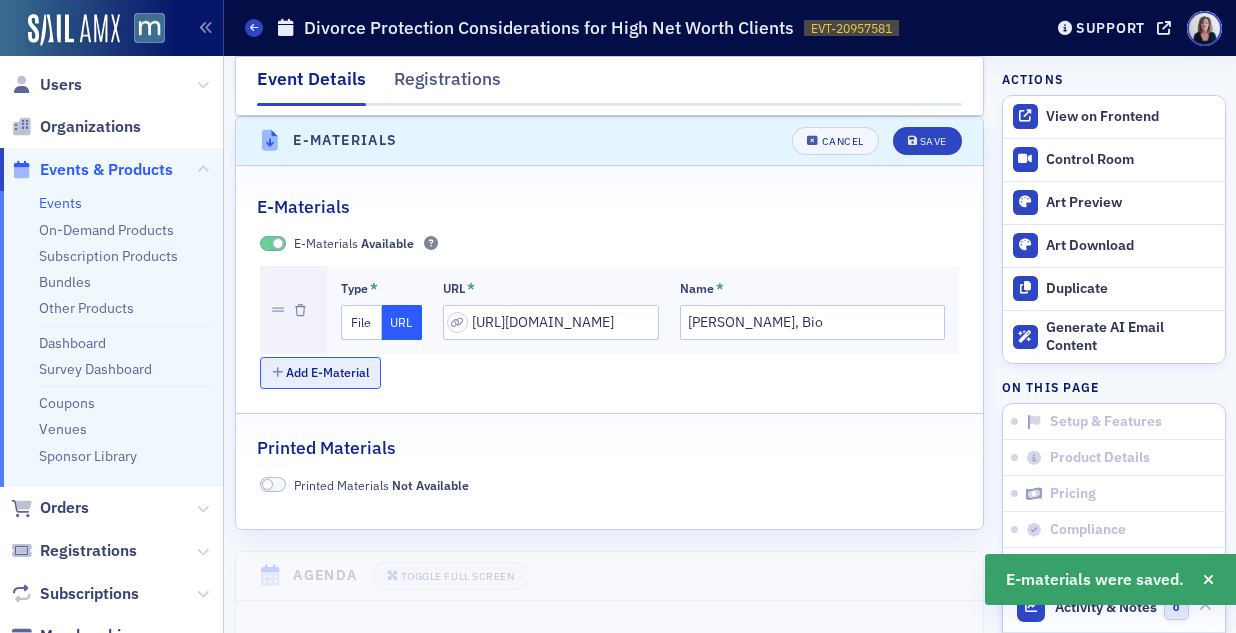 click on "Add E-Material" 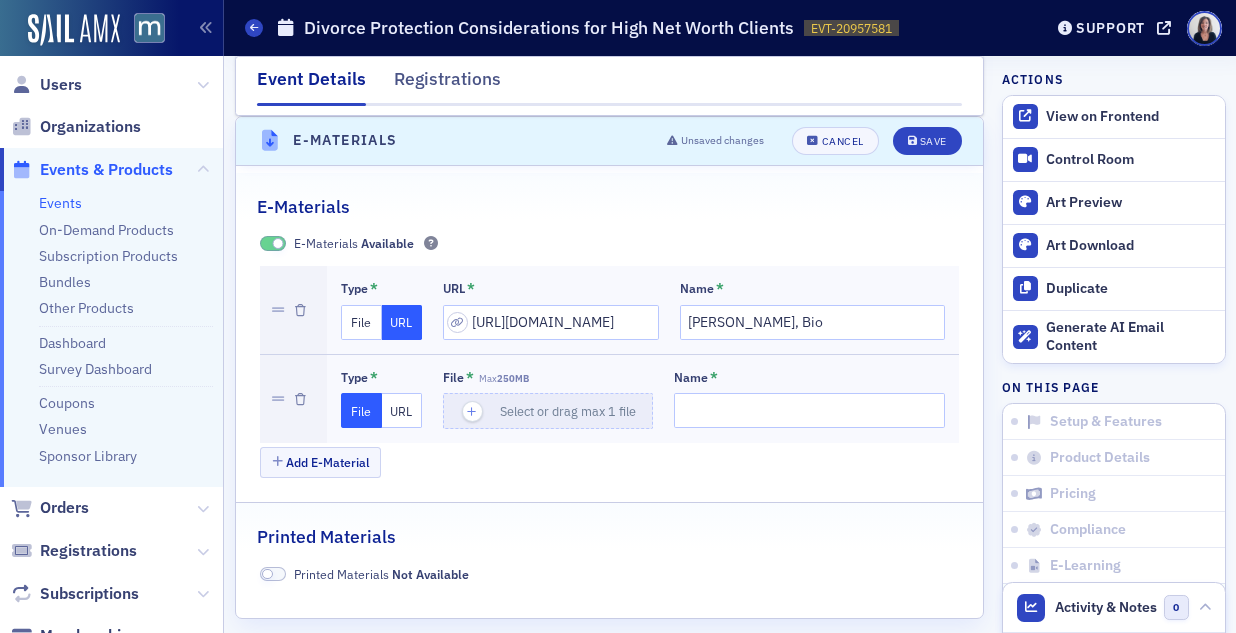 click on "URL" 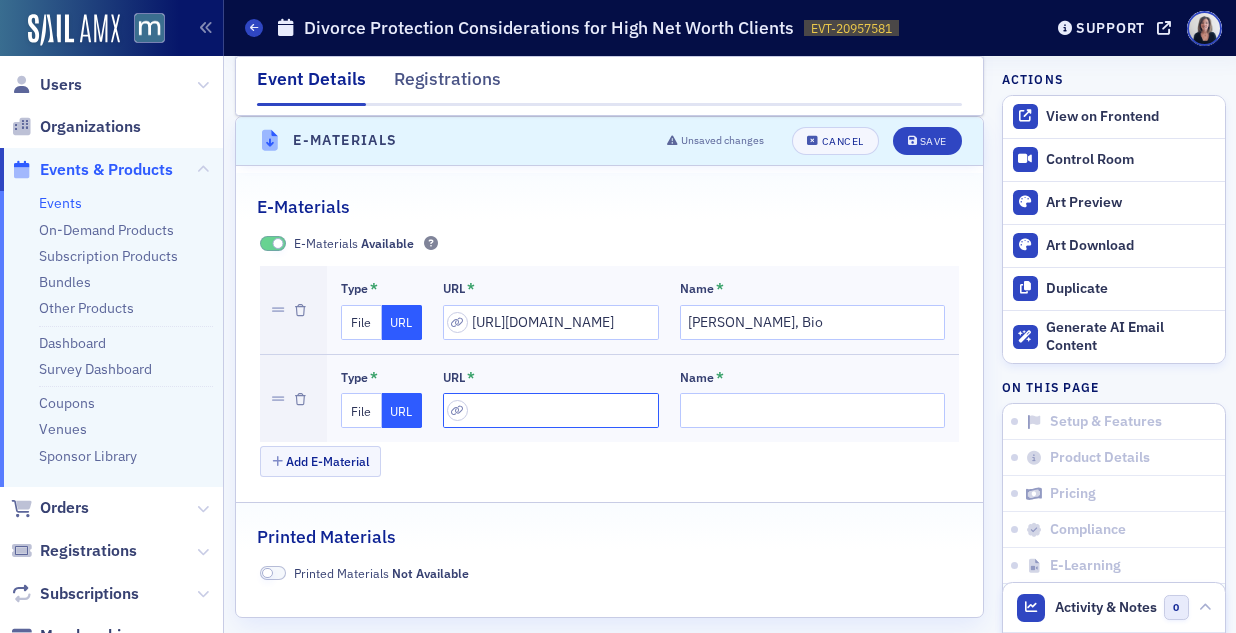 click 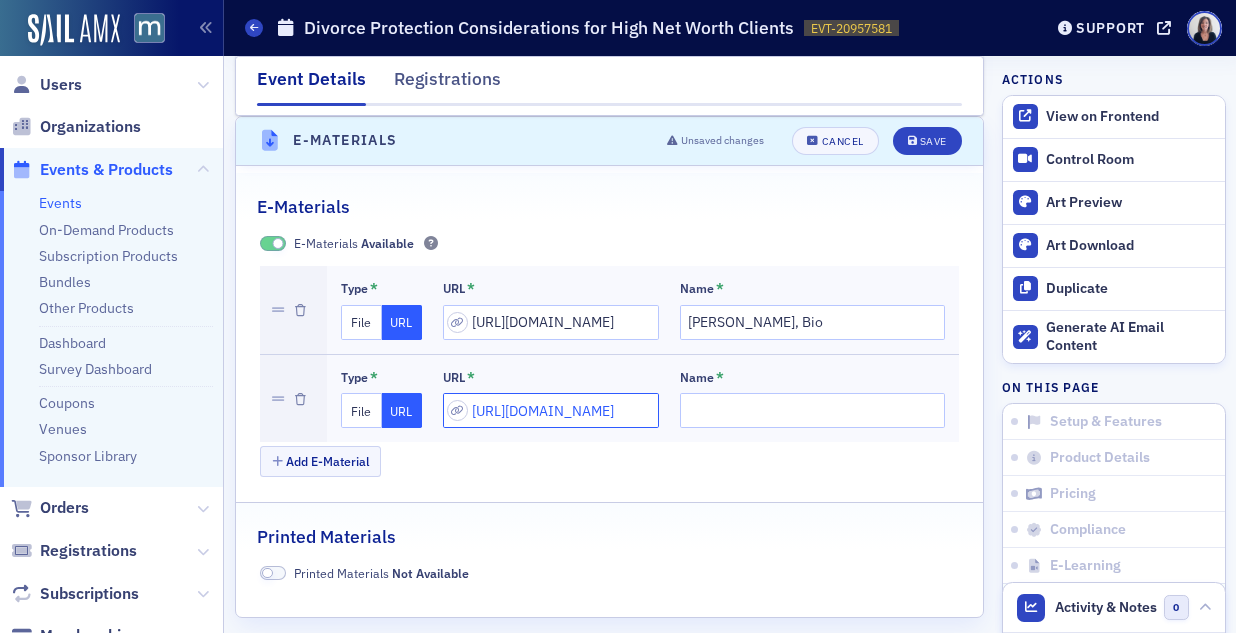 scroll, scrollTop: 0, scrollLeft: 445, axis: horizontal 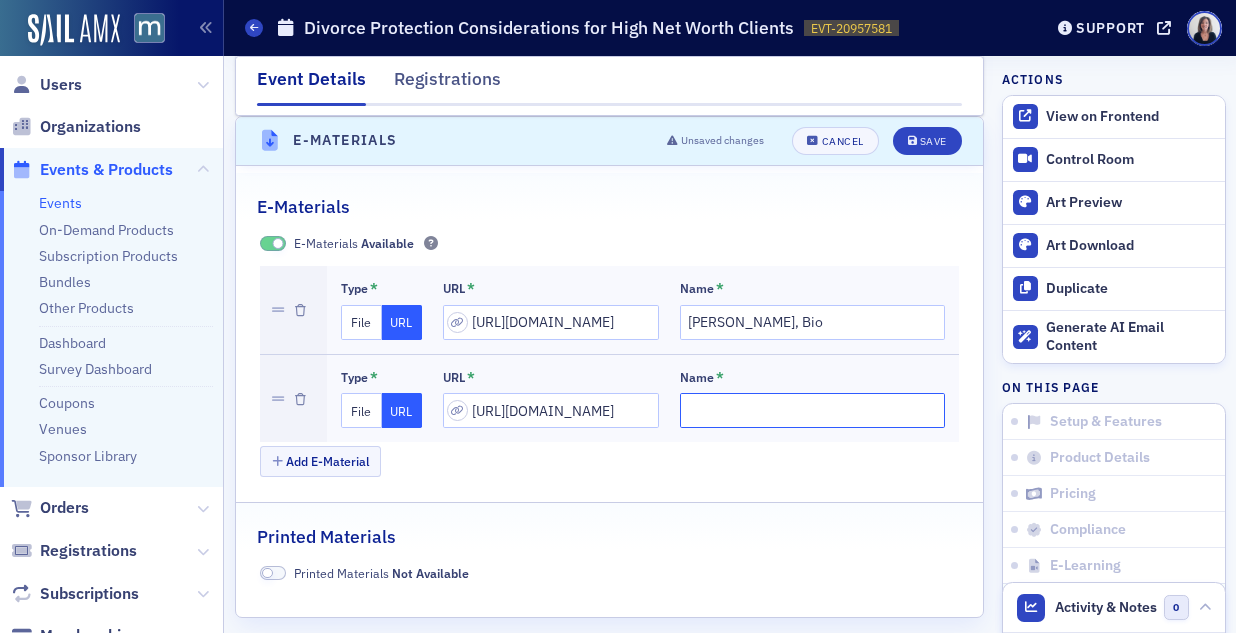 click on "Name *" 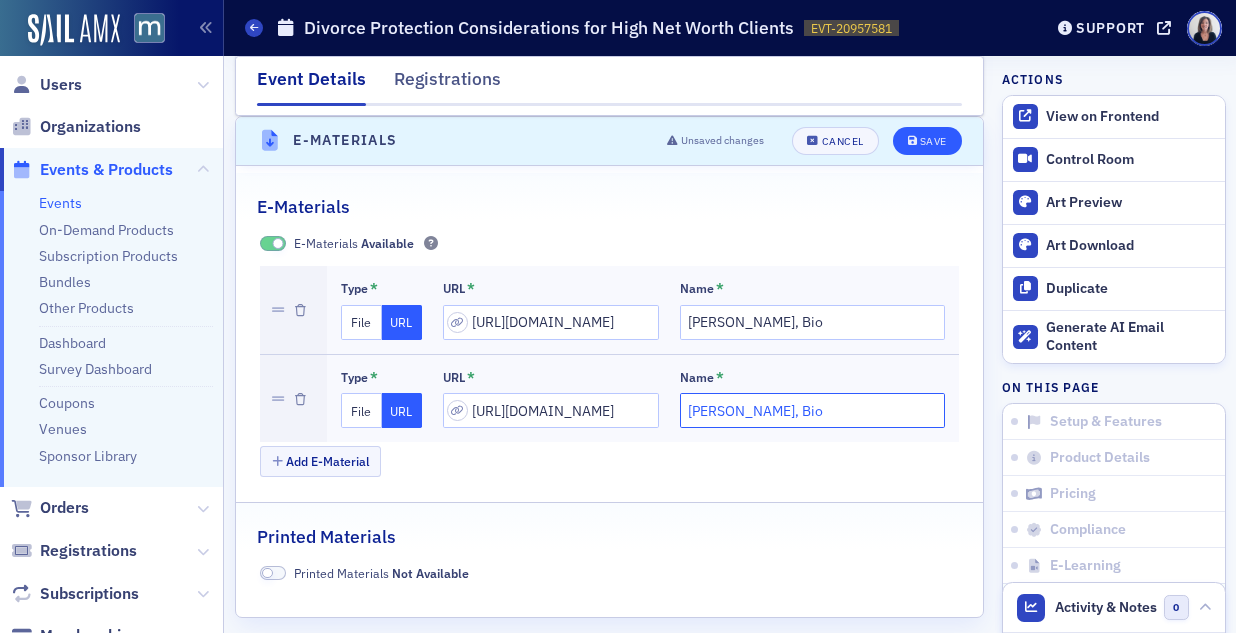 type on "Matthew Edwards, Bio" 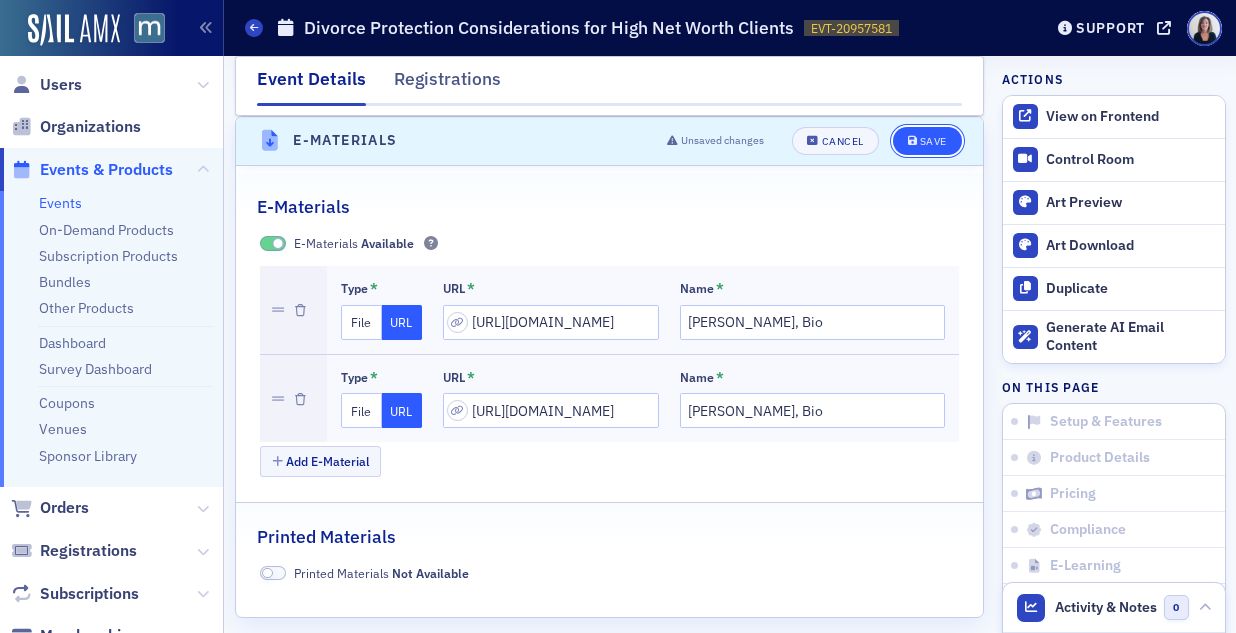 click on "Save" 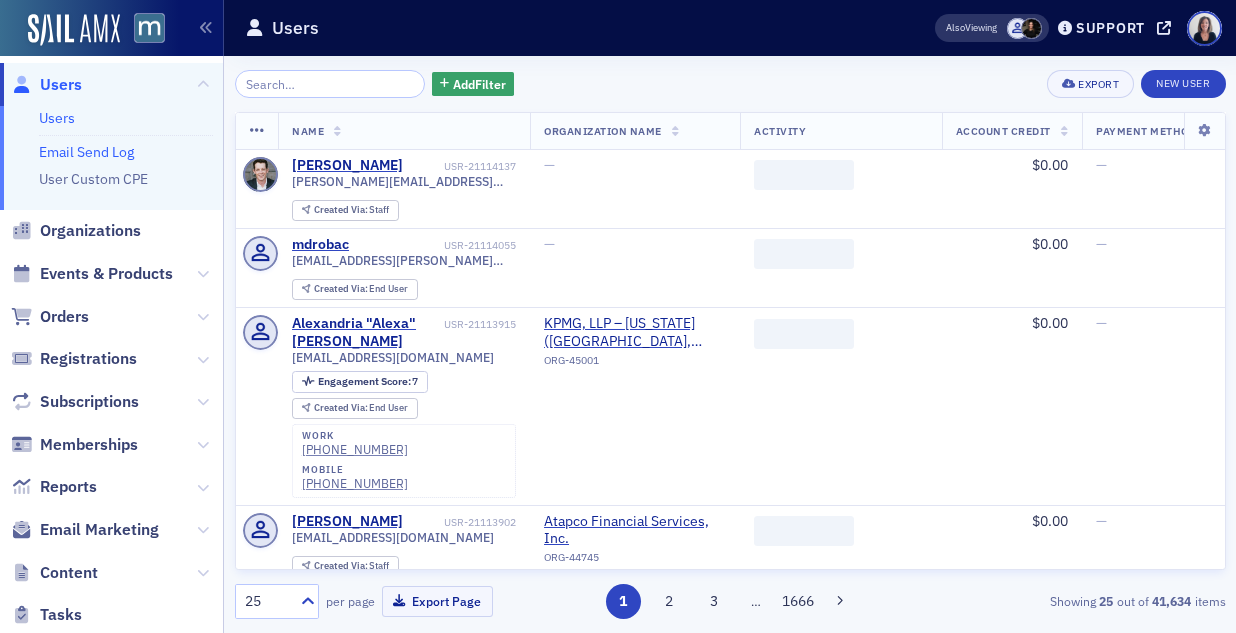 scroll, scrollTop: 0, scrollLeft: 0, axis: both 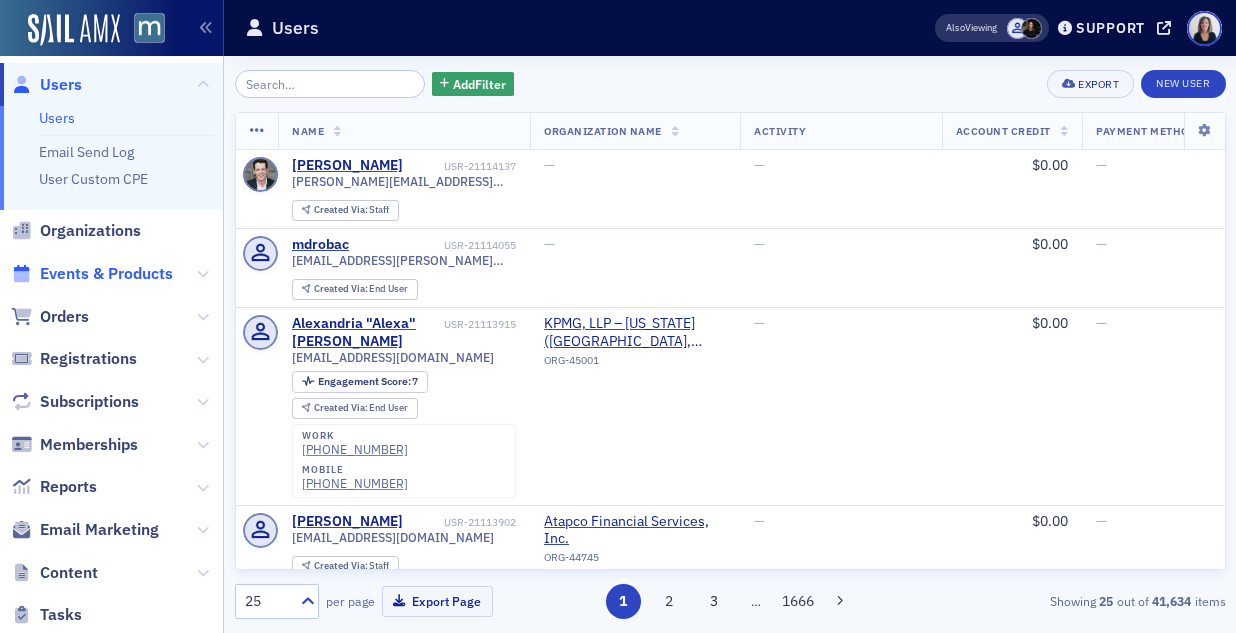 click on "Events & Products" 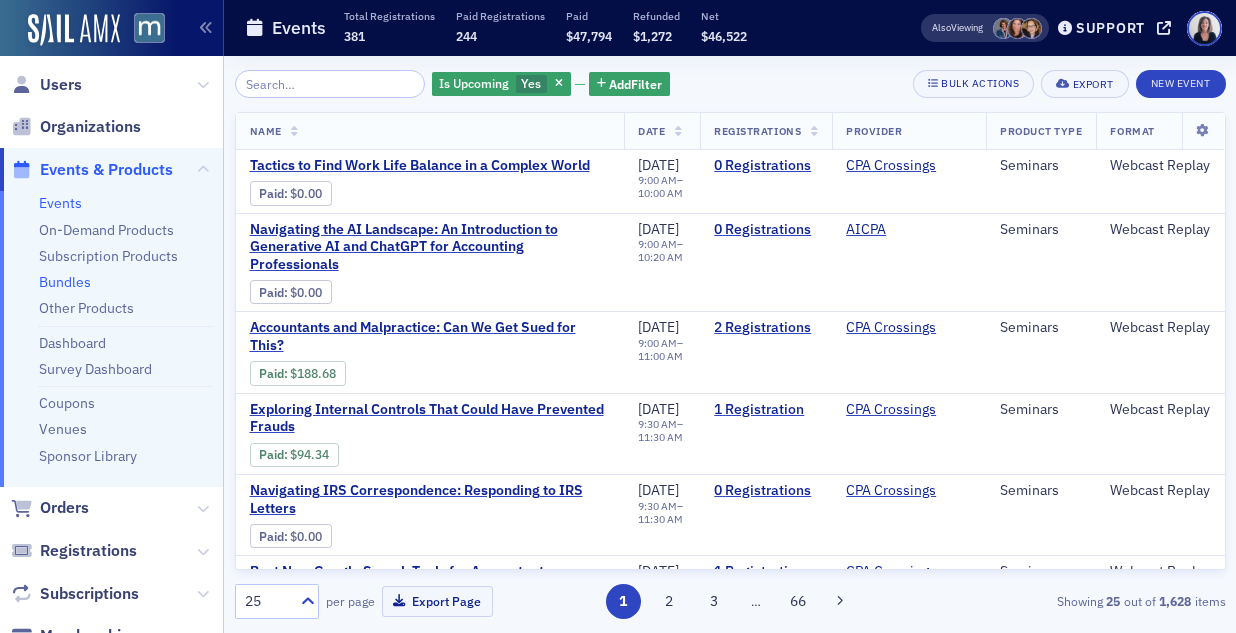 click on "Bundles" 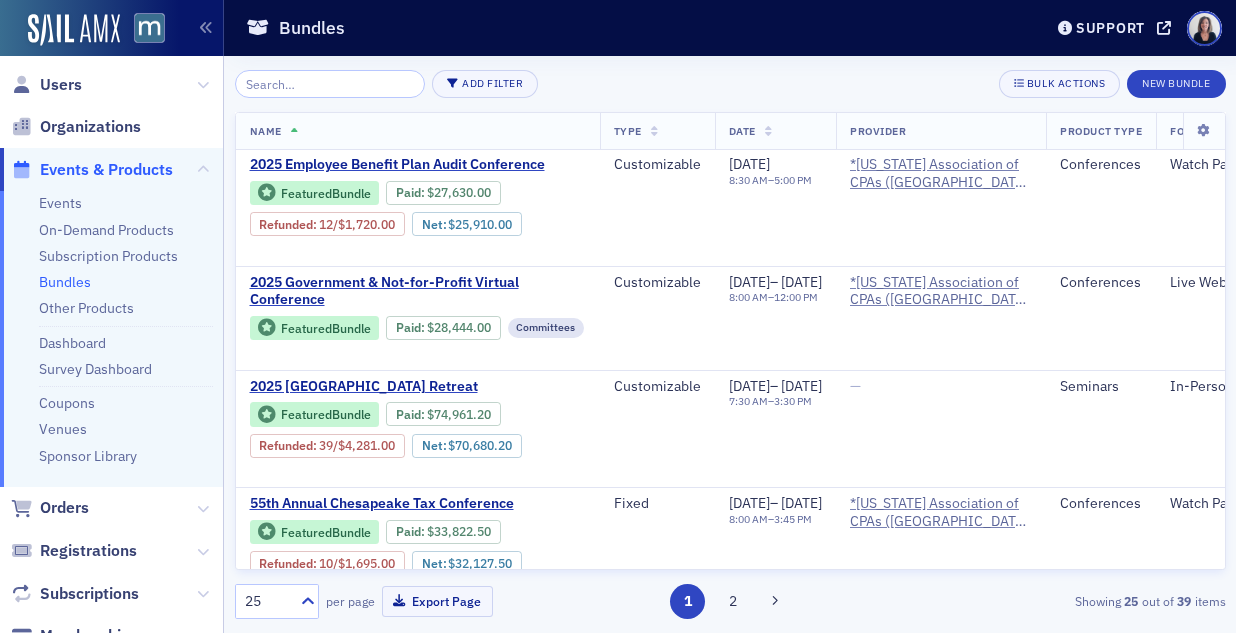 scroll, scrollTop: 1900, scrollLeft: 0, axis: vertical 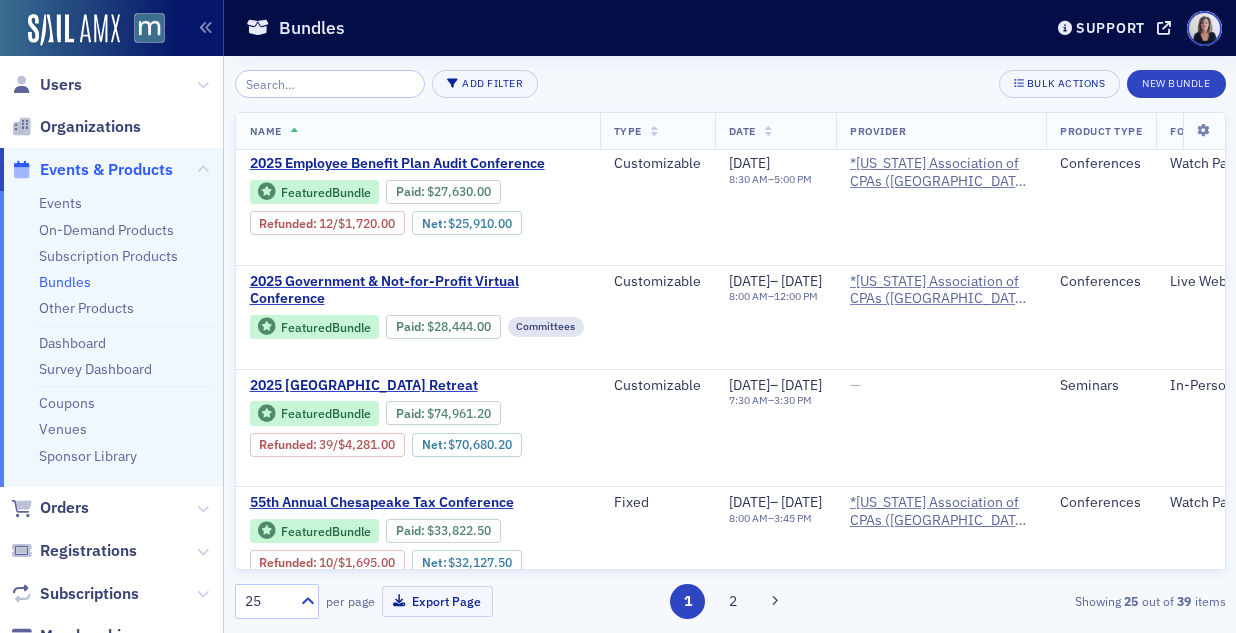 click 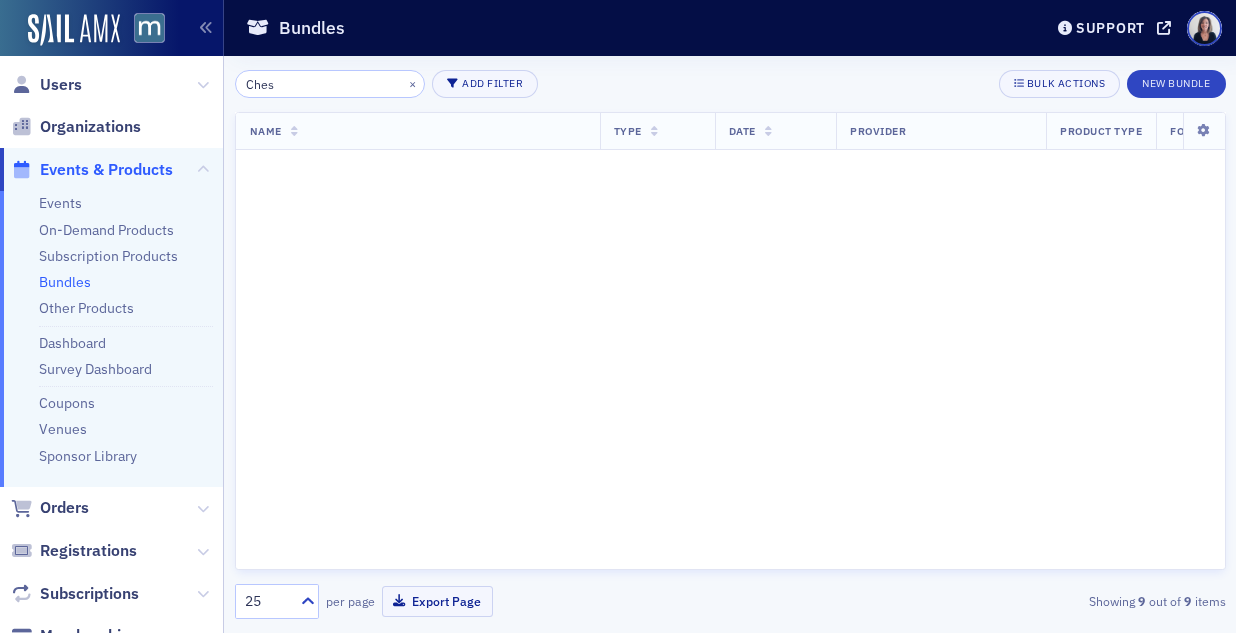 scroll, scrollTop: 944, scrollLeft: 0, axis: vertical 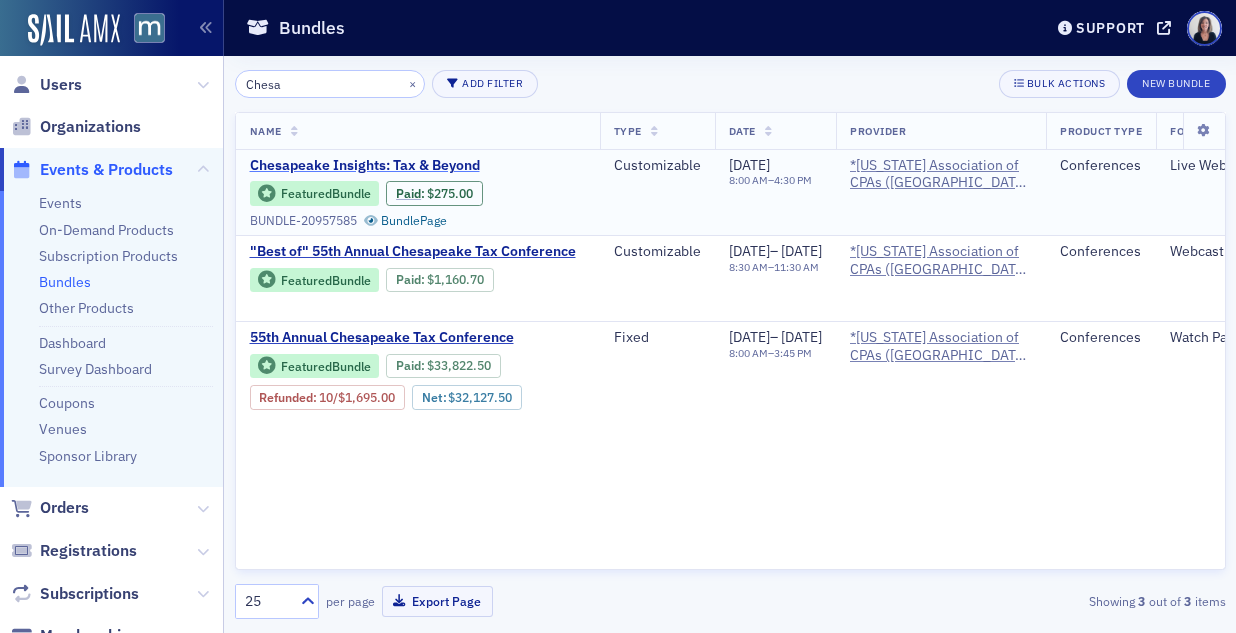 type on "Chesa" 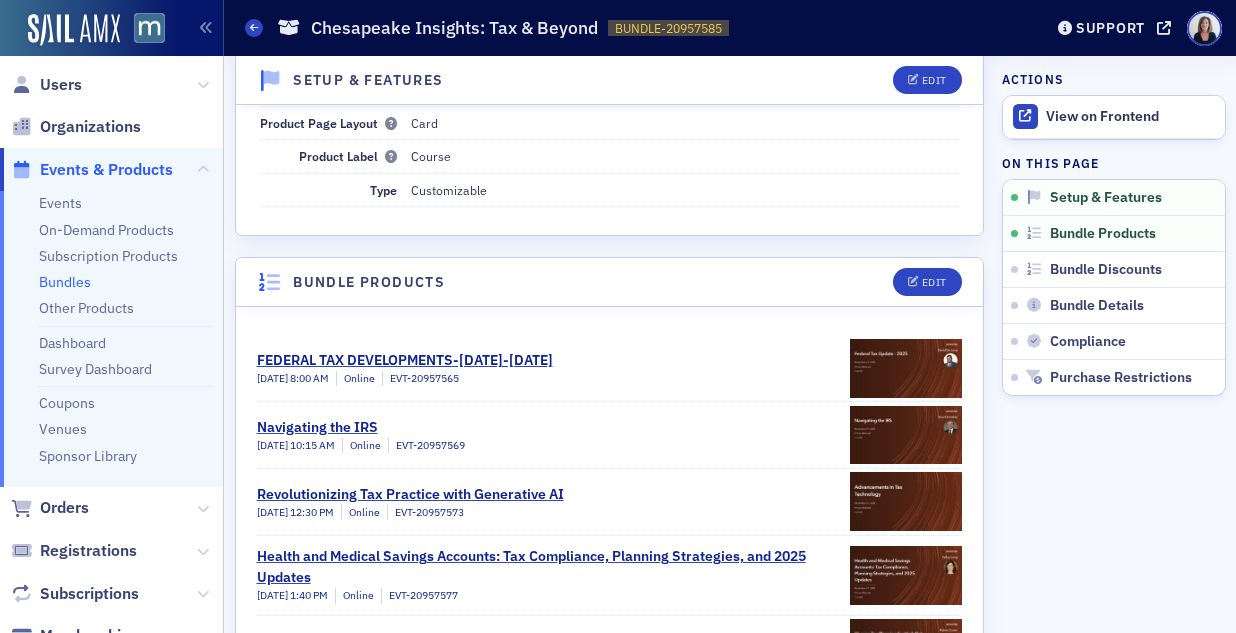 scroll, scrollTop: 224, scrollLeft: 0, axis: vertical 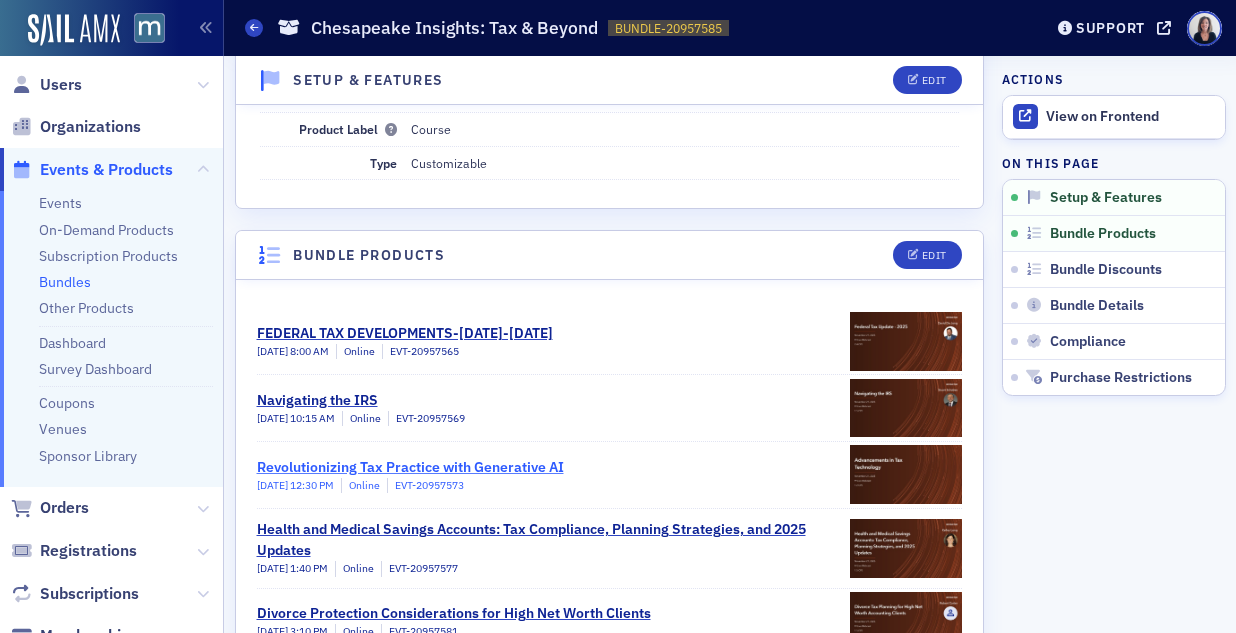 click on "Revolutionizing Tax Practice with Generative AI" 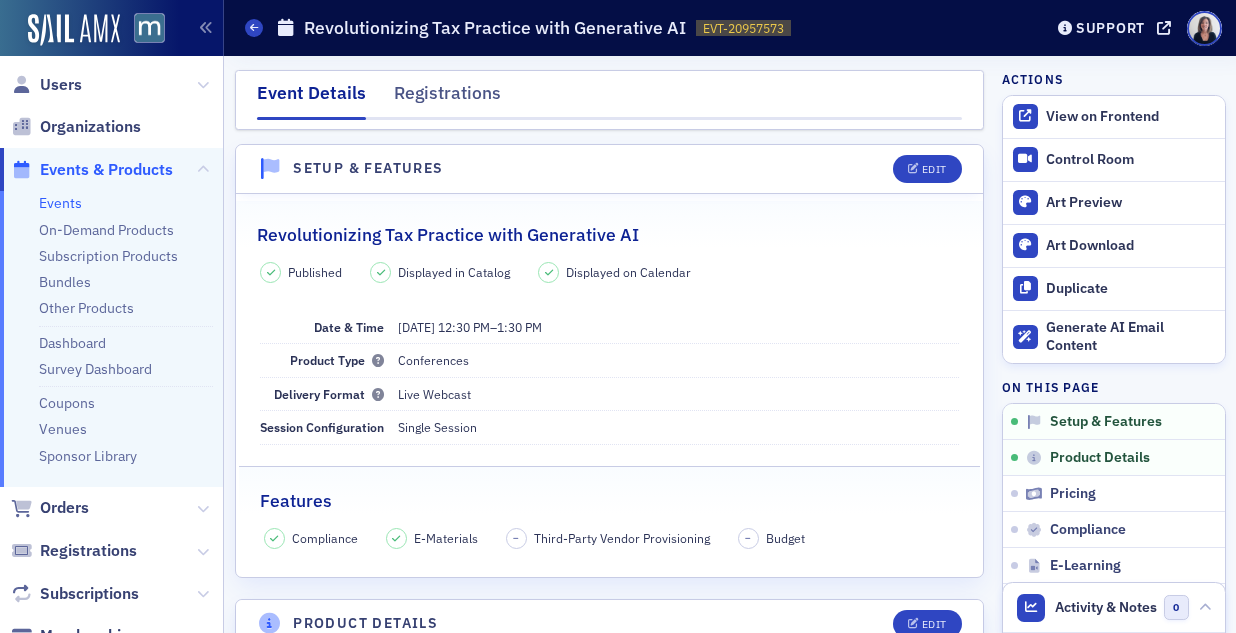 scroll, scrollTop: 0, scrollLeft: 0, axis: both 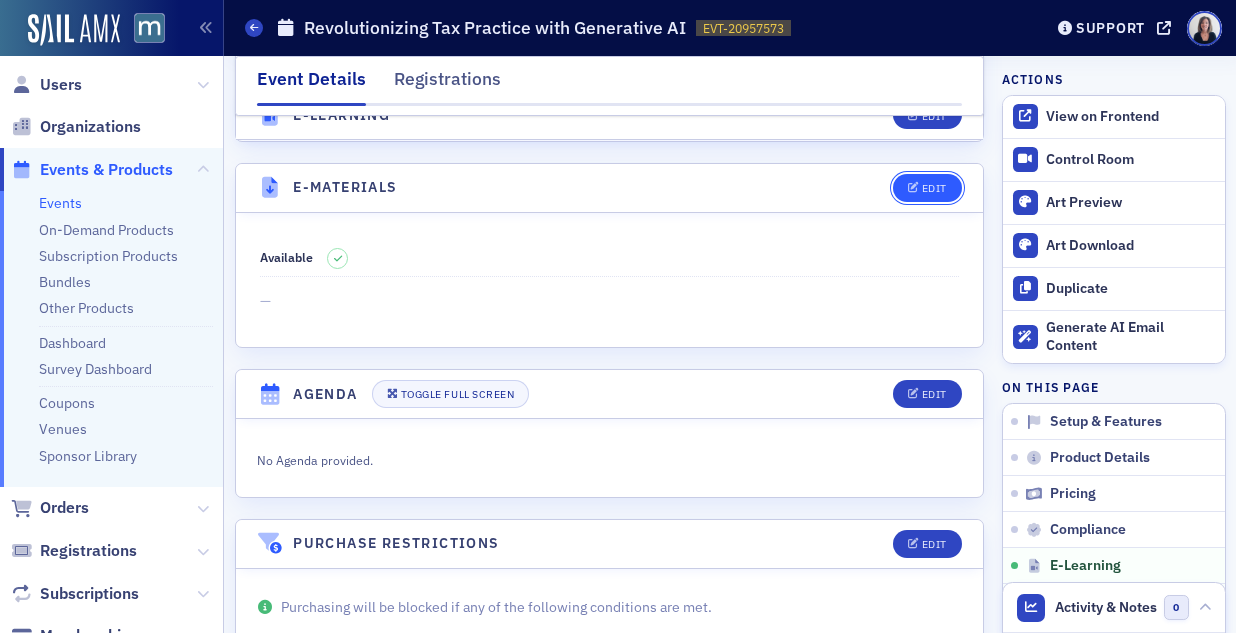 click on "Edit" 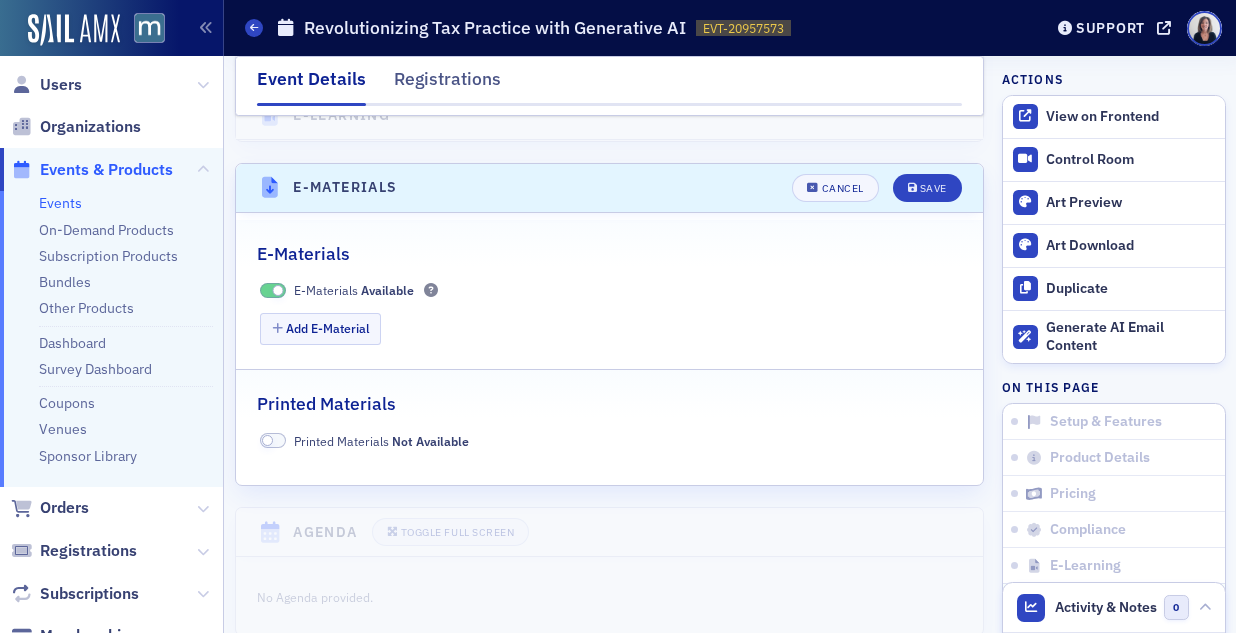 scroll, scrollTop: 2742, scrollLeft: 0, axis: vertical 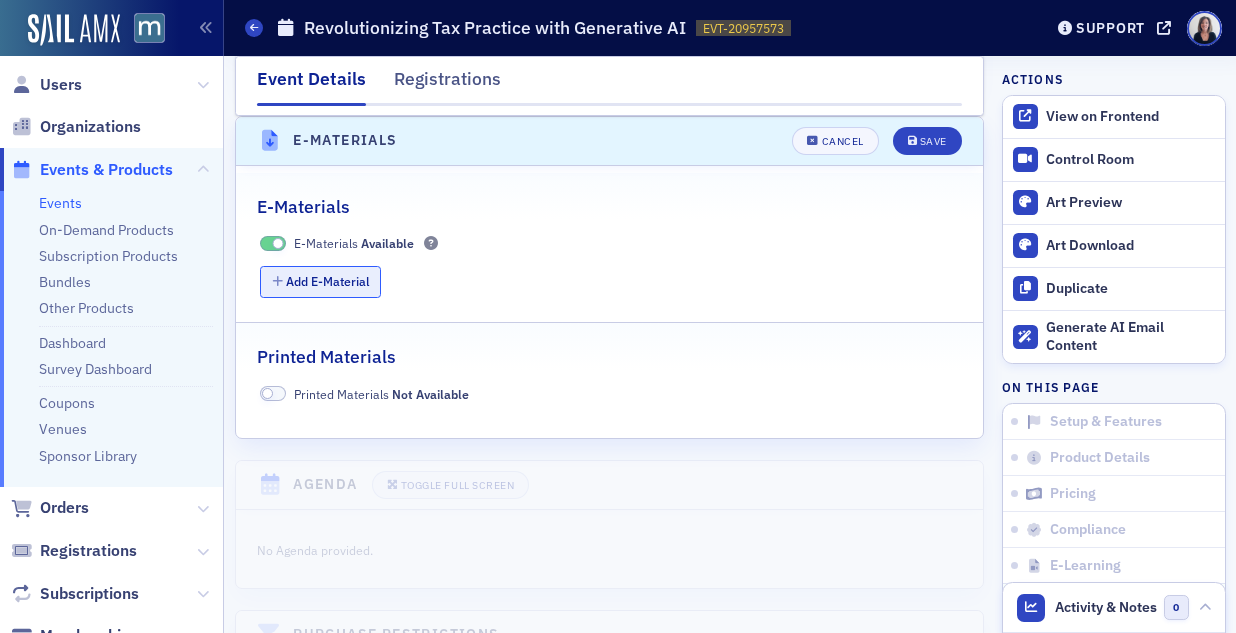 click on "Add E-Material" 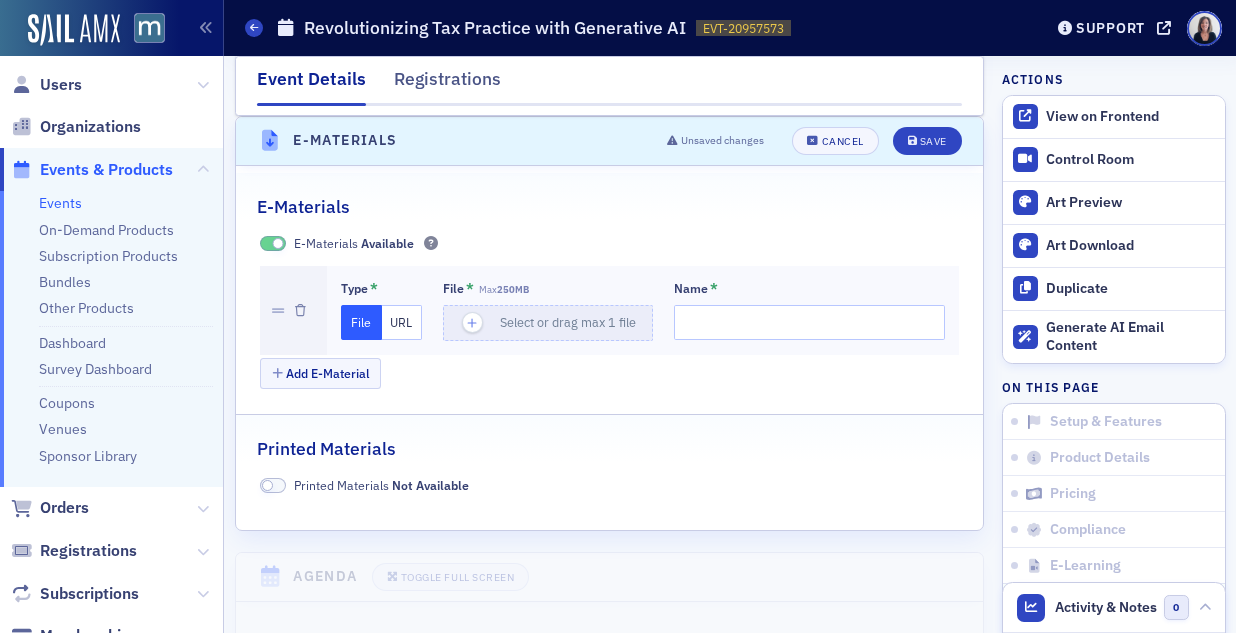 click on "URL" 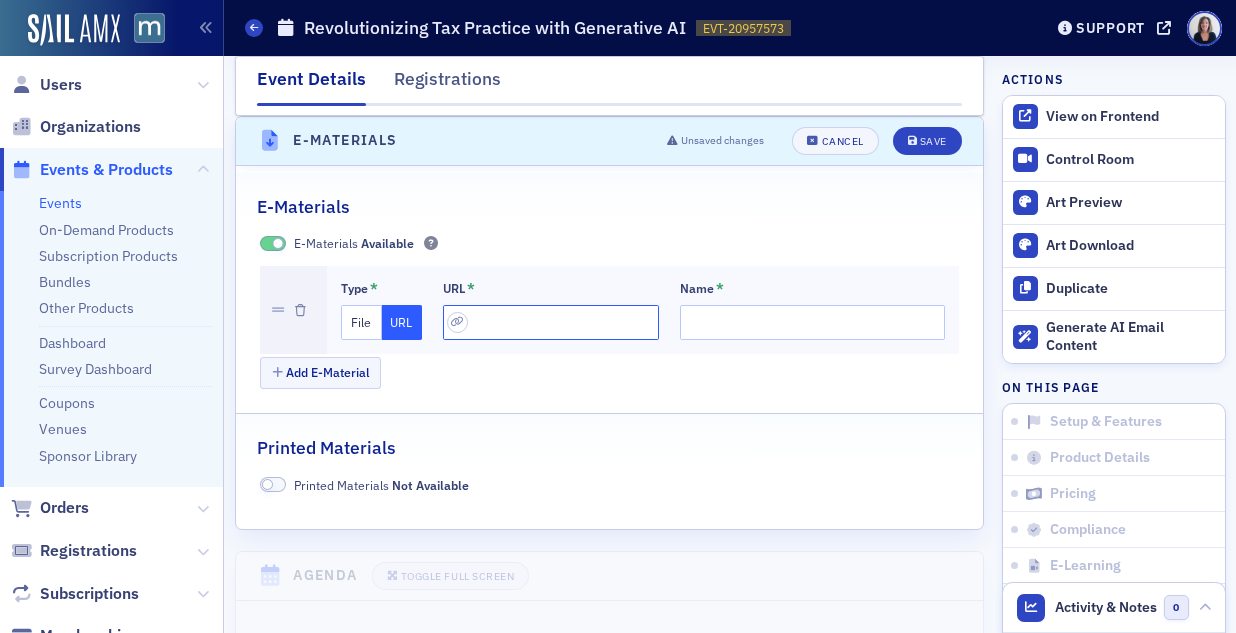 click 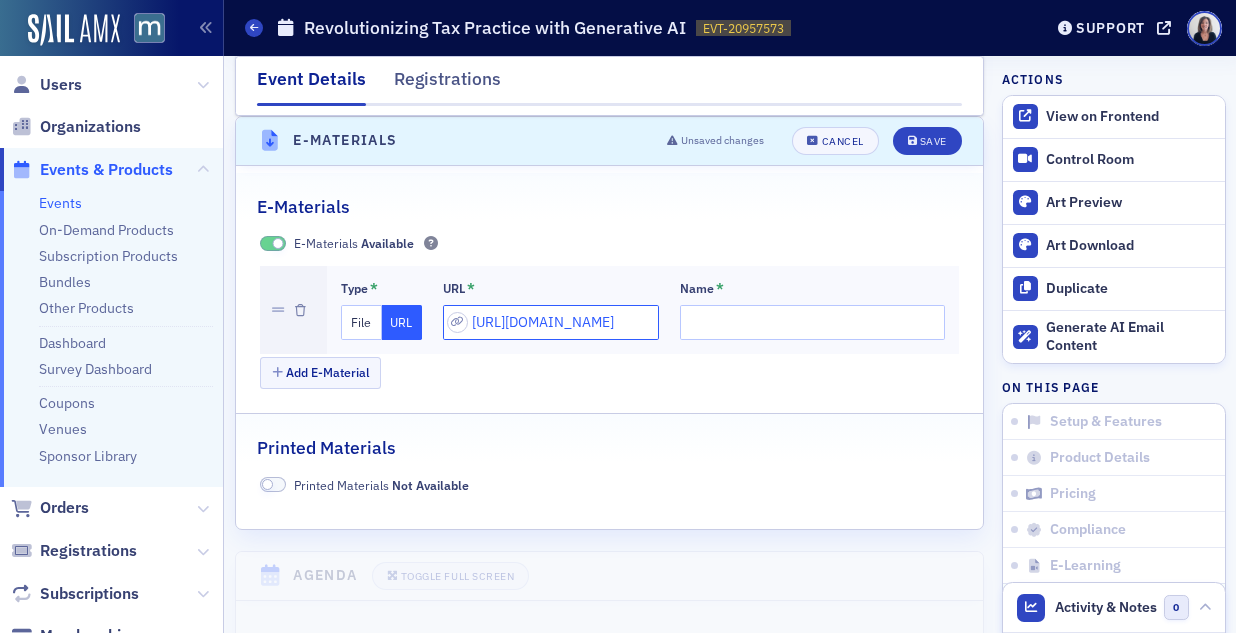 scroll, scrollTop: 0, scrollLeft: 451, axis: horizontal 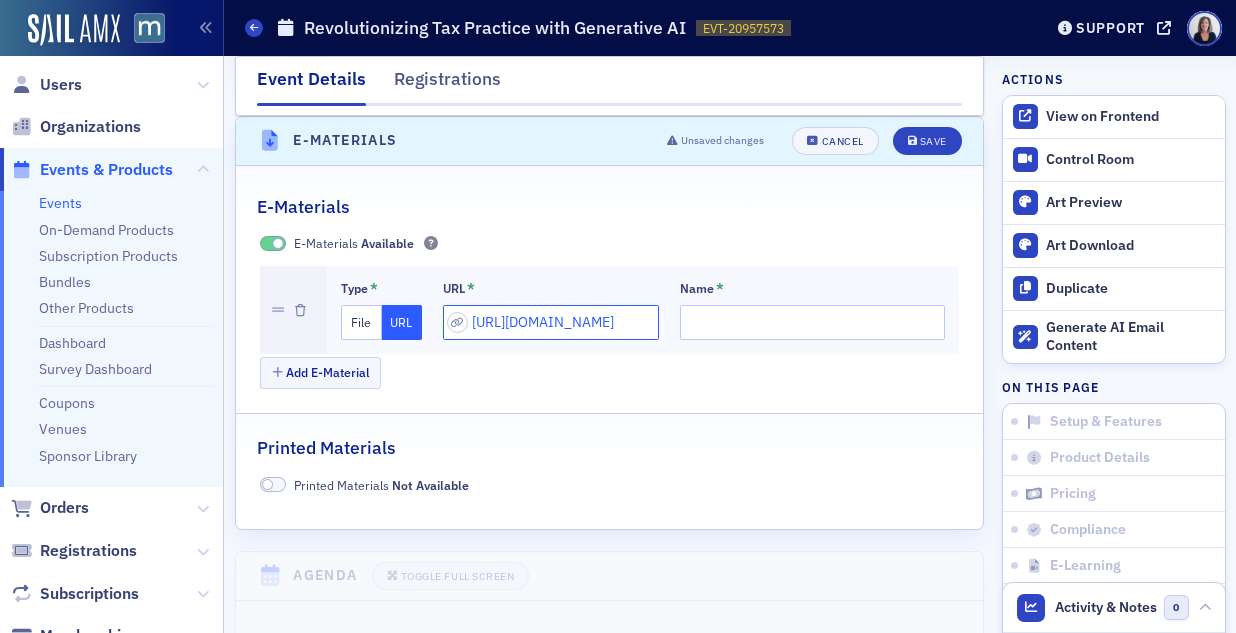 type on "[URL][DOMAIN_NAME]" 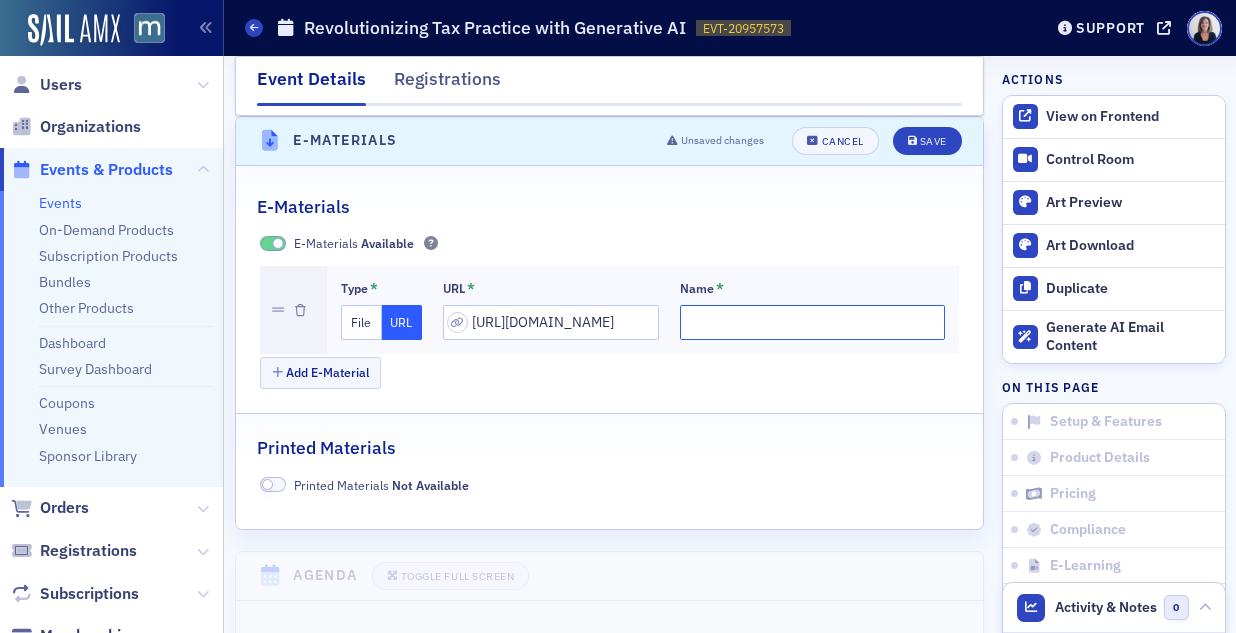 click on "Name *" 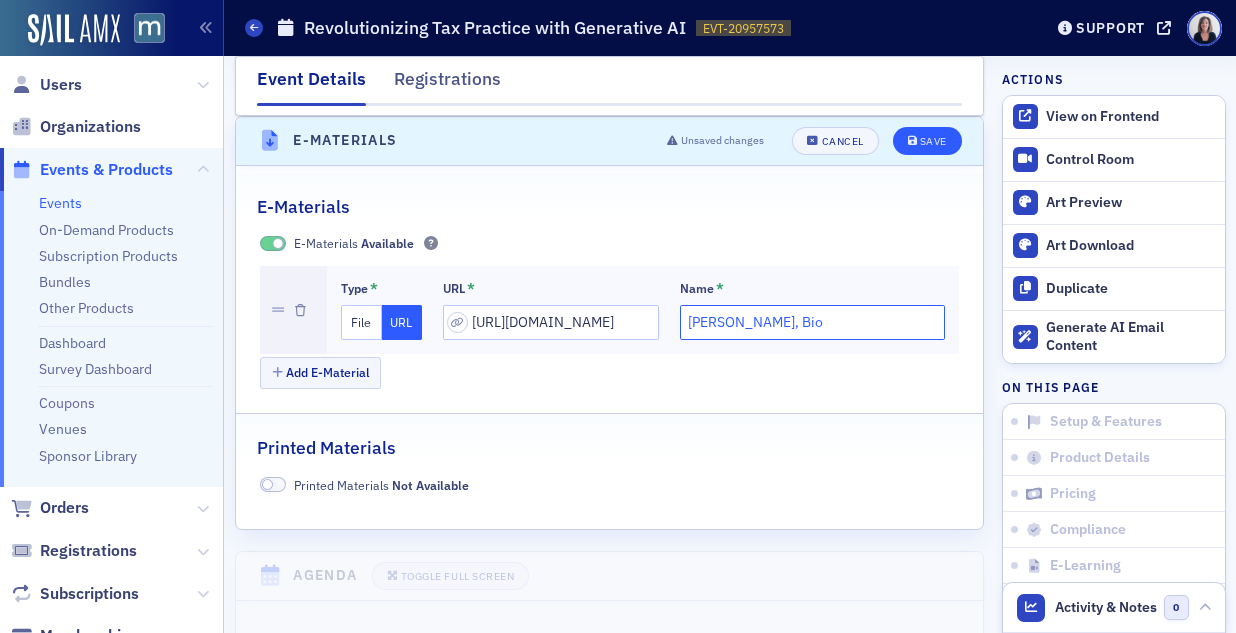 type on "[PERSON_NAME], Bio" 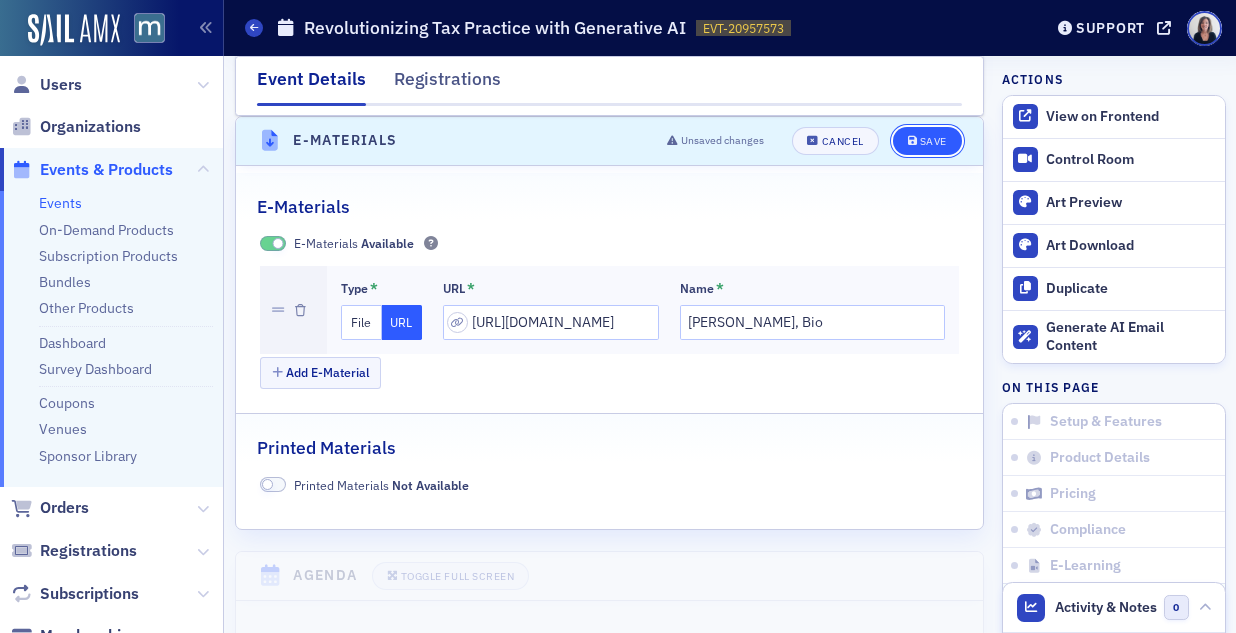 click on "Save" 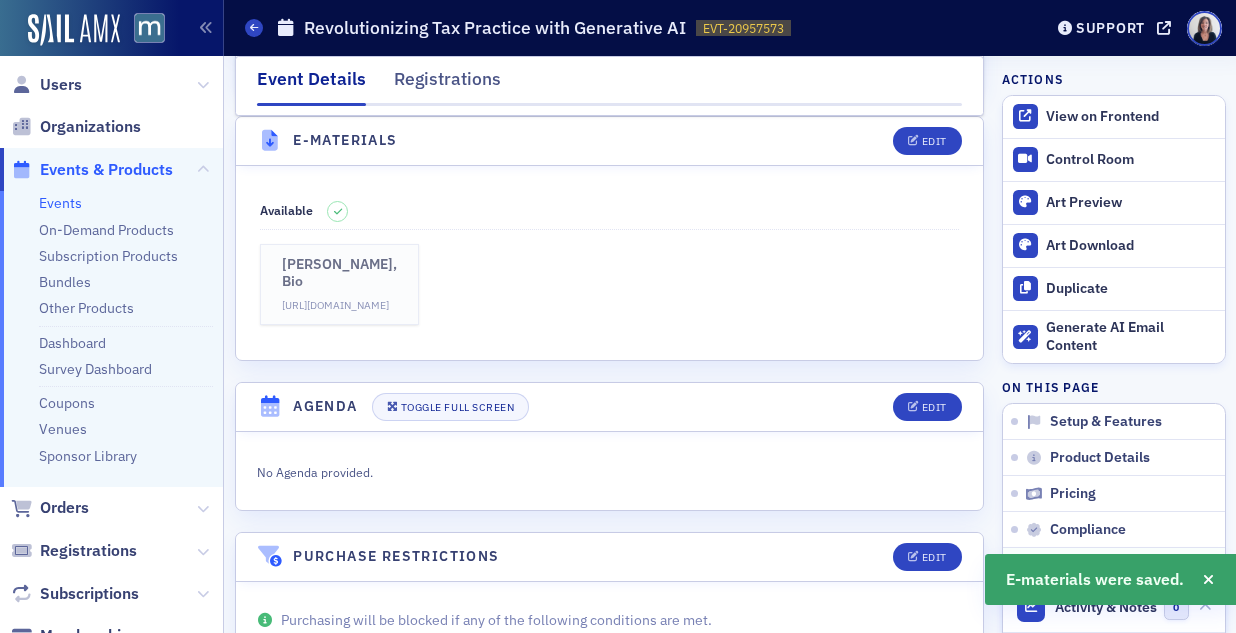 click on "[URL][DOMAIN_NAME]" 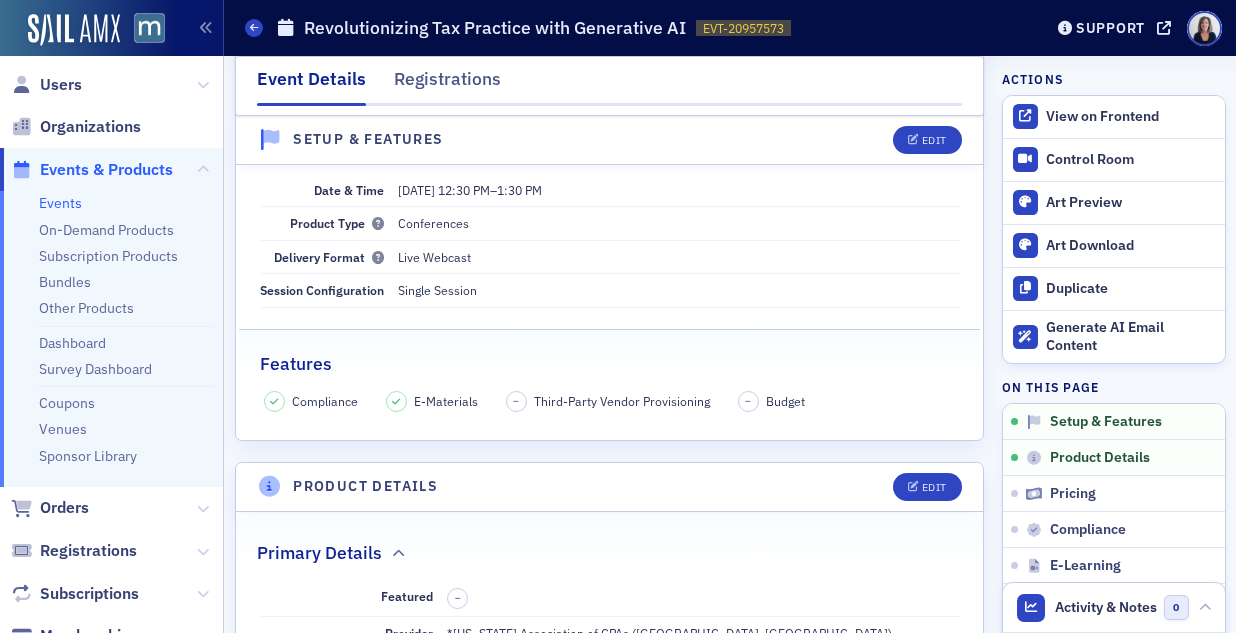 scroll, scrollTop: 0, scrollLeft: 0, axis: both 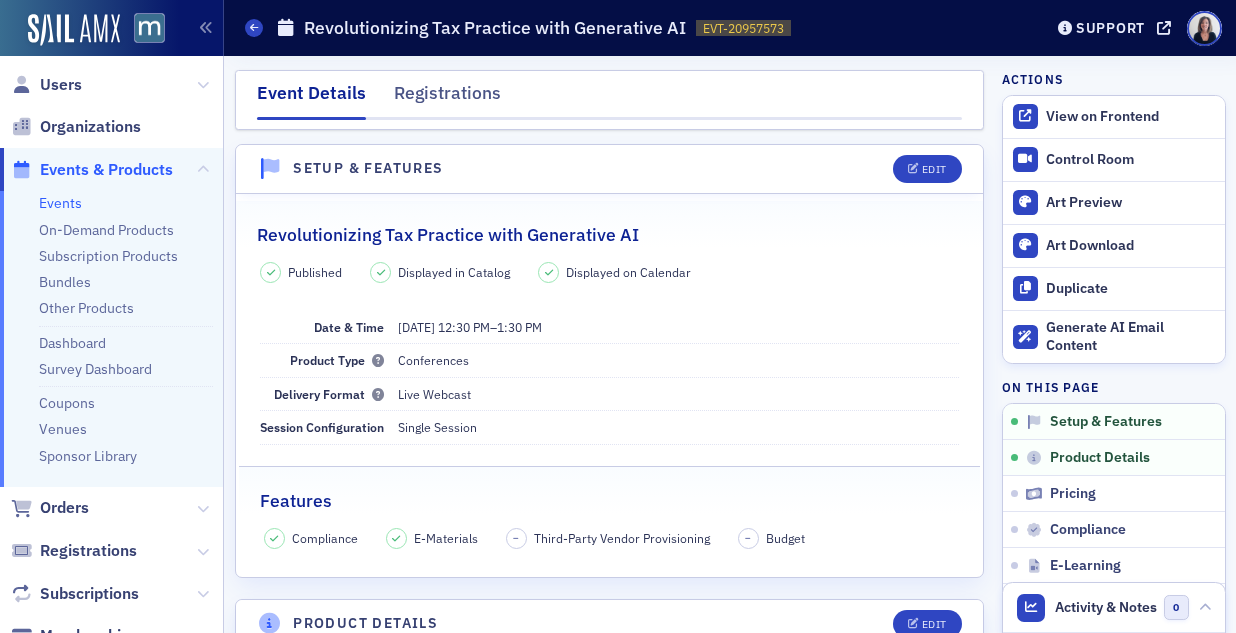 click on "Events & Products" 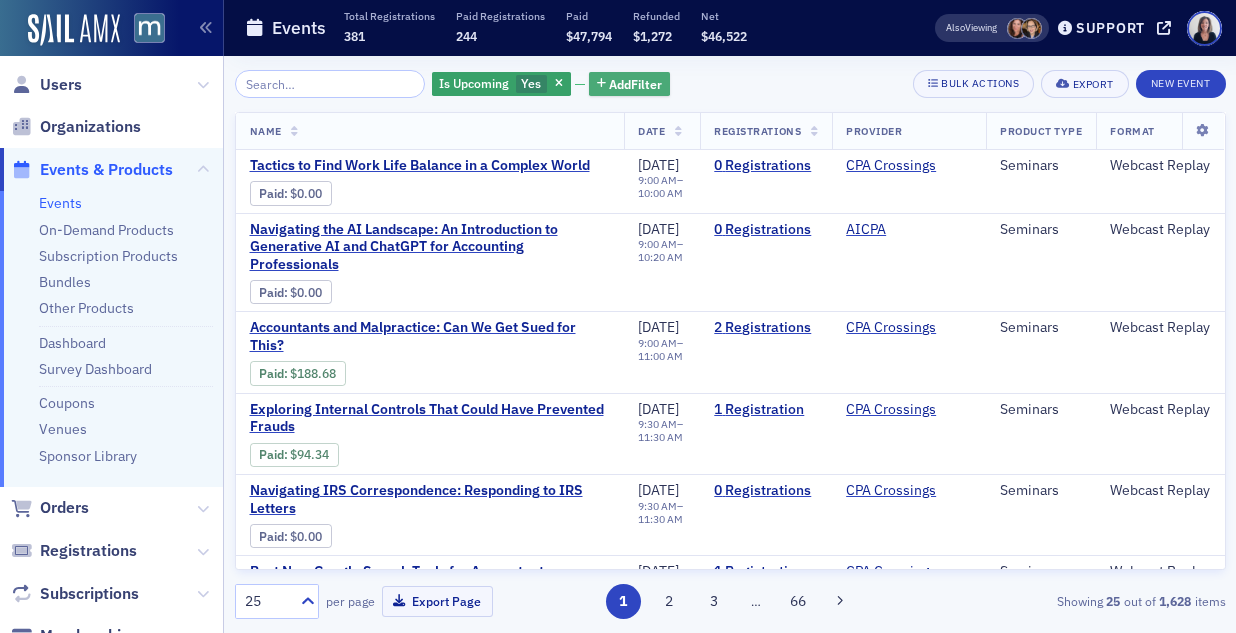 click on "Add  Filter" 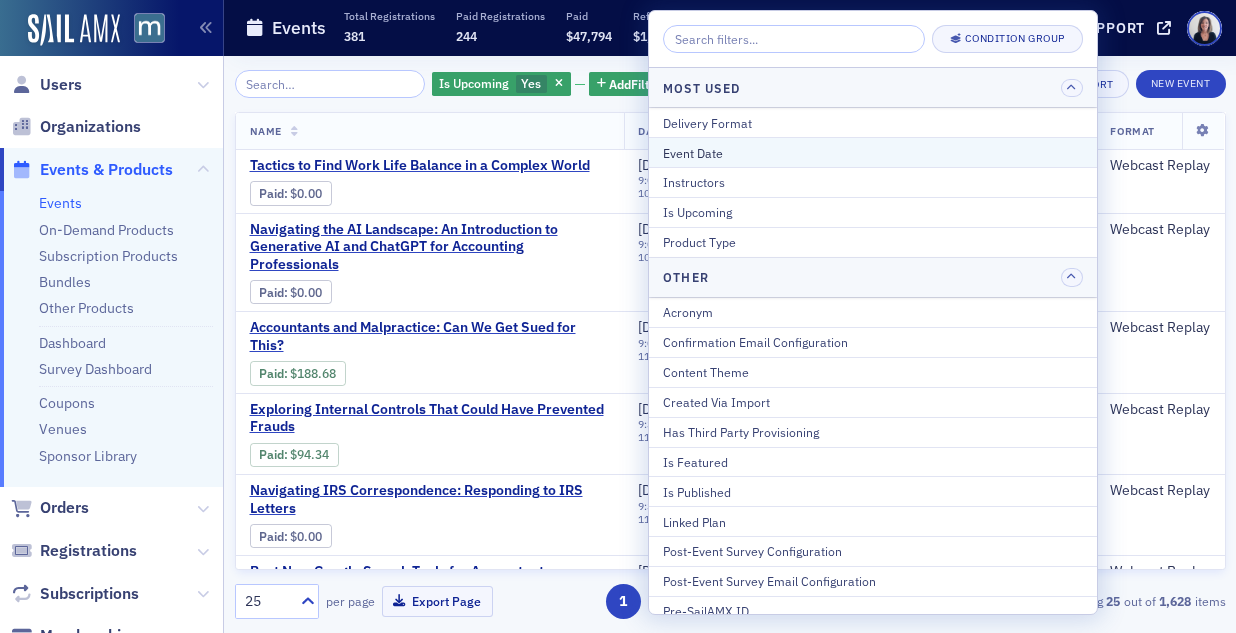 click on "Event Date" at bounding box center (873, 153) 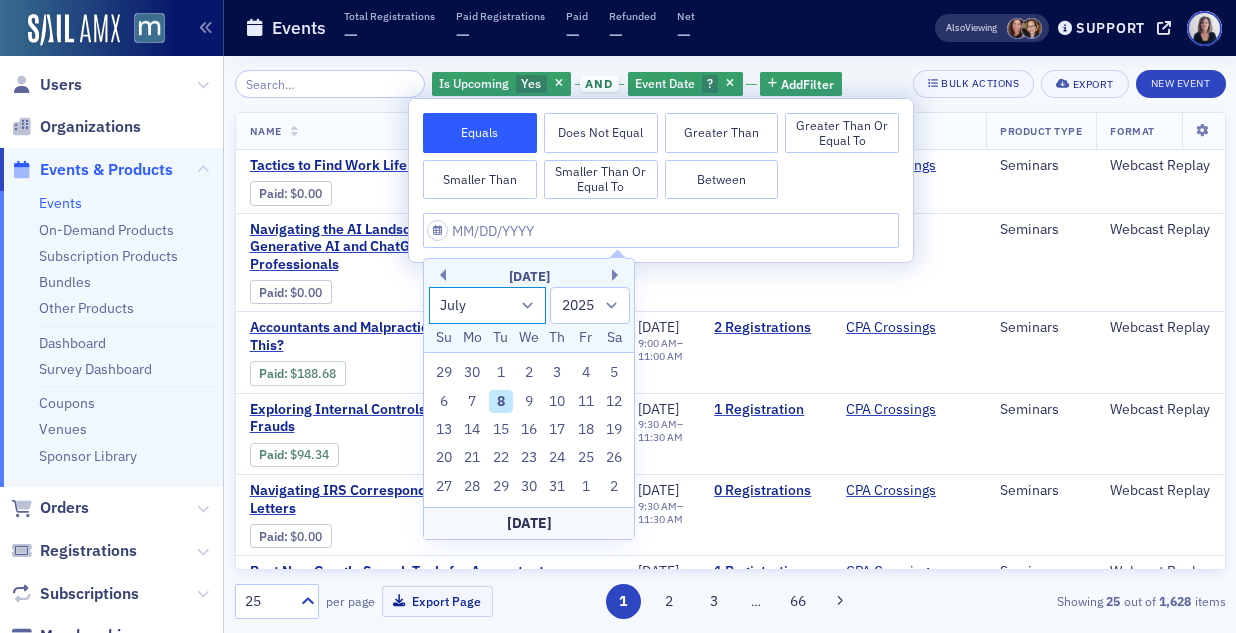 click on "January February March April May June July August September October November December" at bounding box center [488, 305] 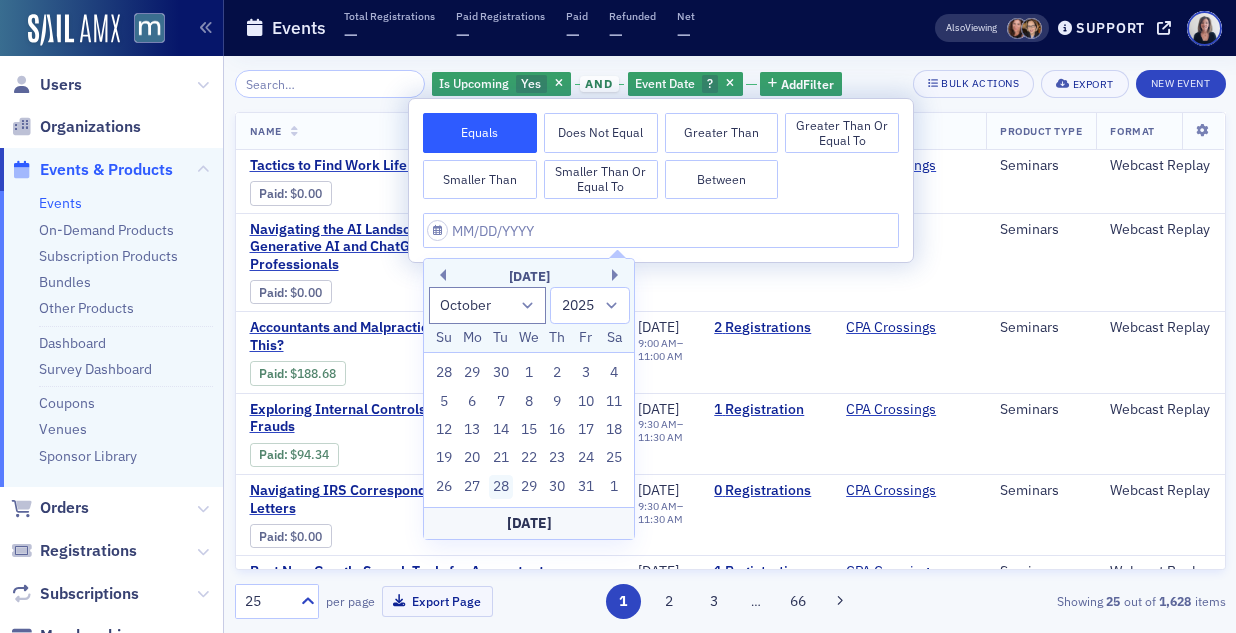 click on "28" at bounding box center (501, 487) 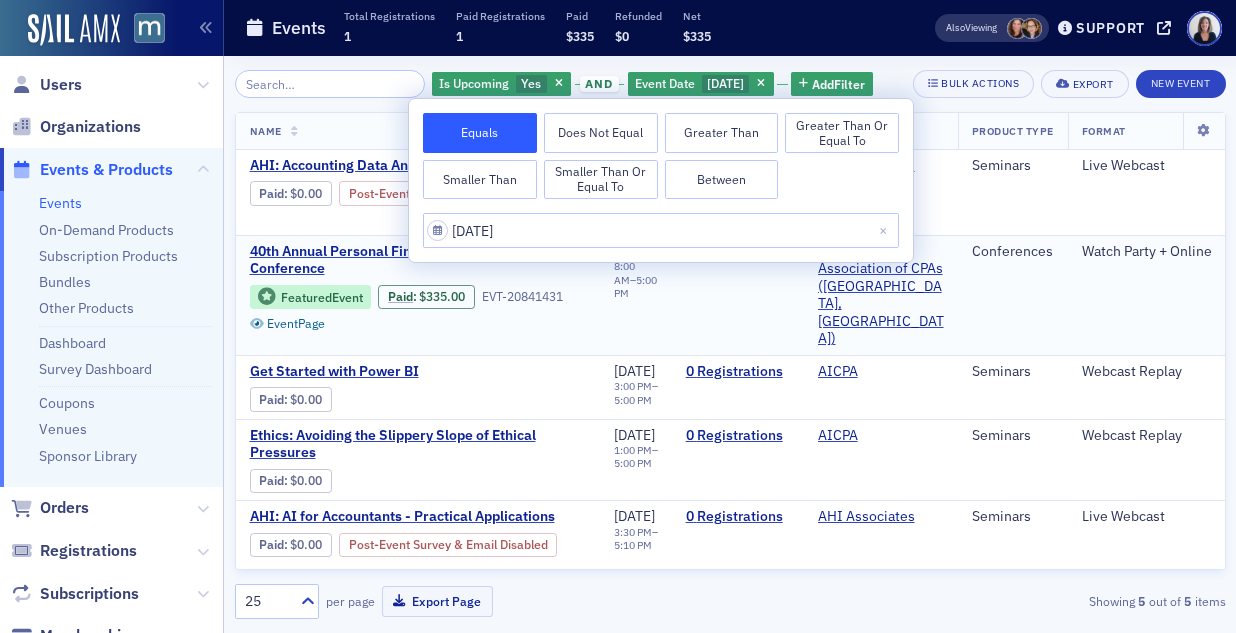 click on "Featured  Event Paid :  $335.00 EVT-20841431 Event  Page" 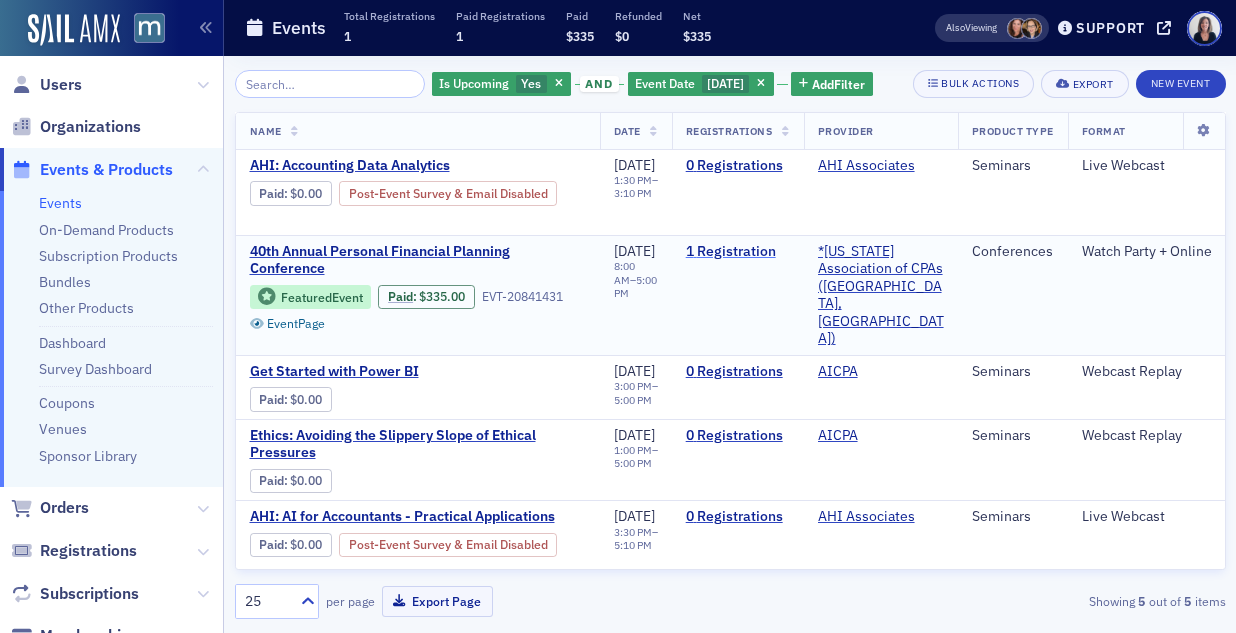 click on "1   Registration" 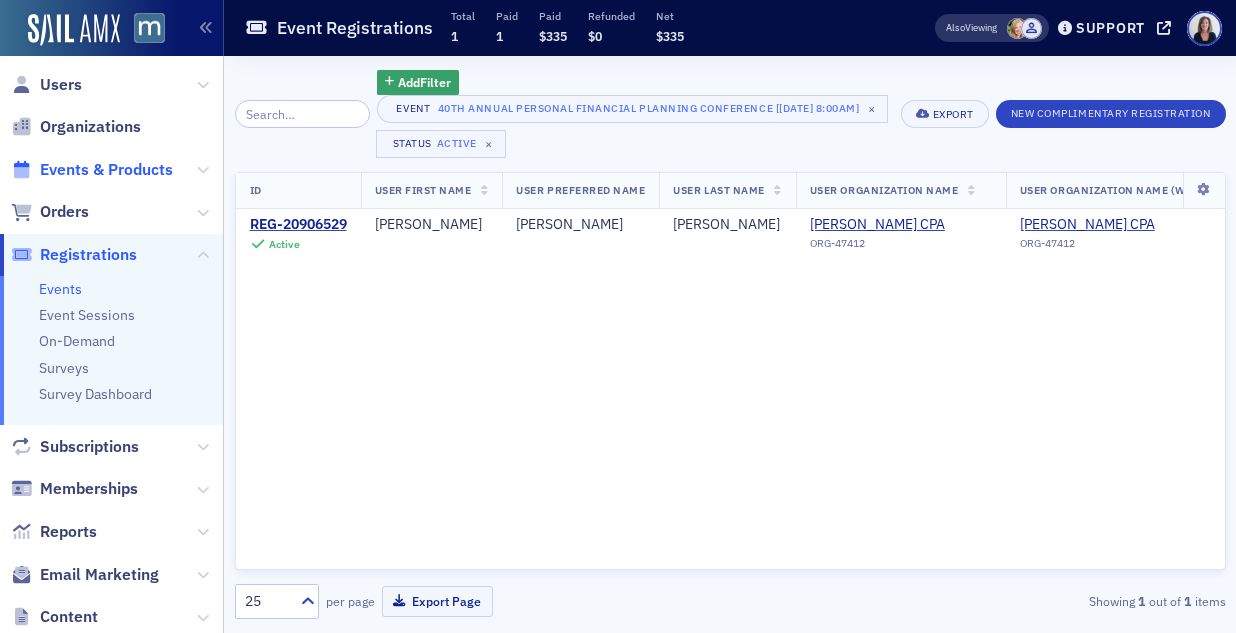 click on "Events & Products" 